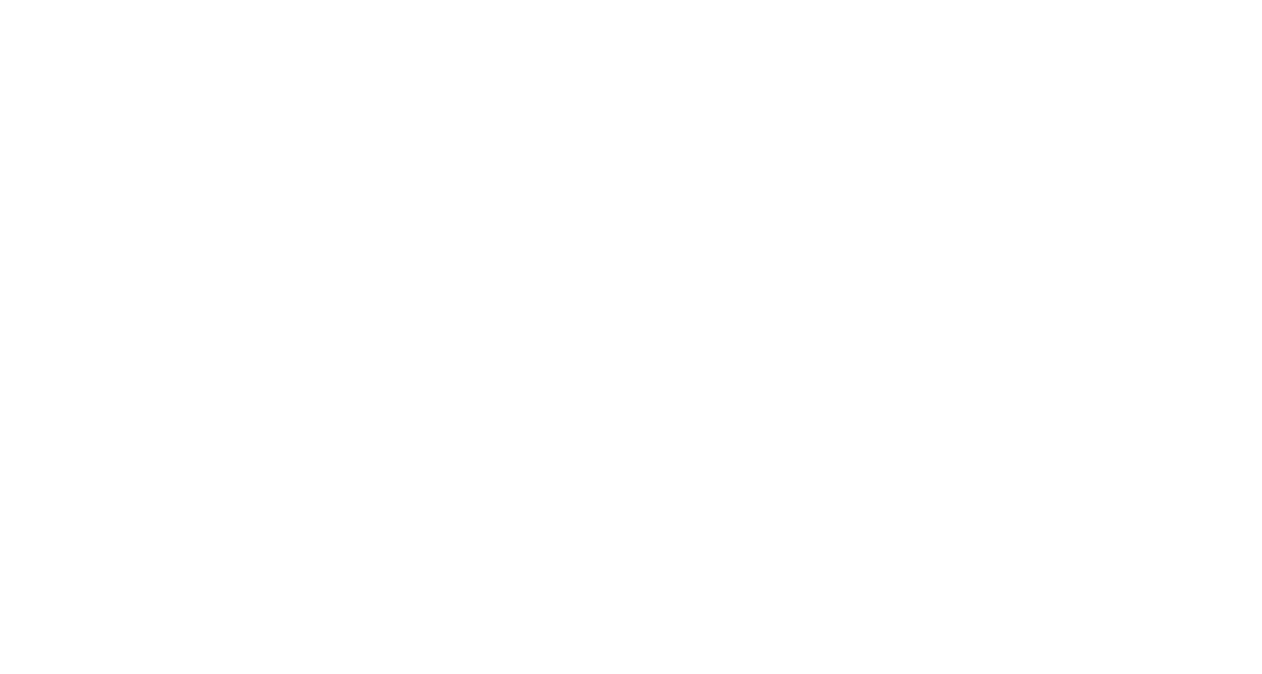 scroll, scrollTop: 0, scrollLeft: 0, axis: both 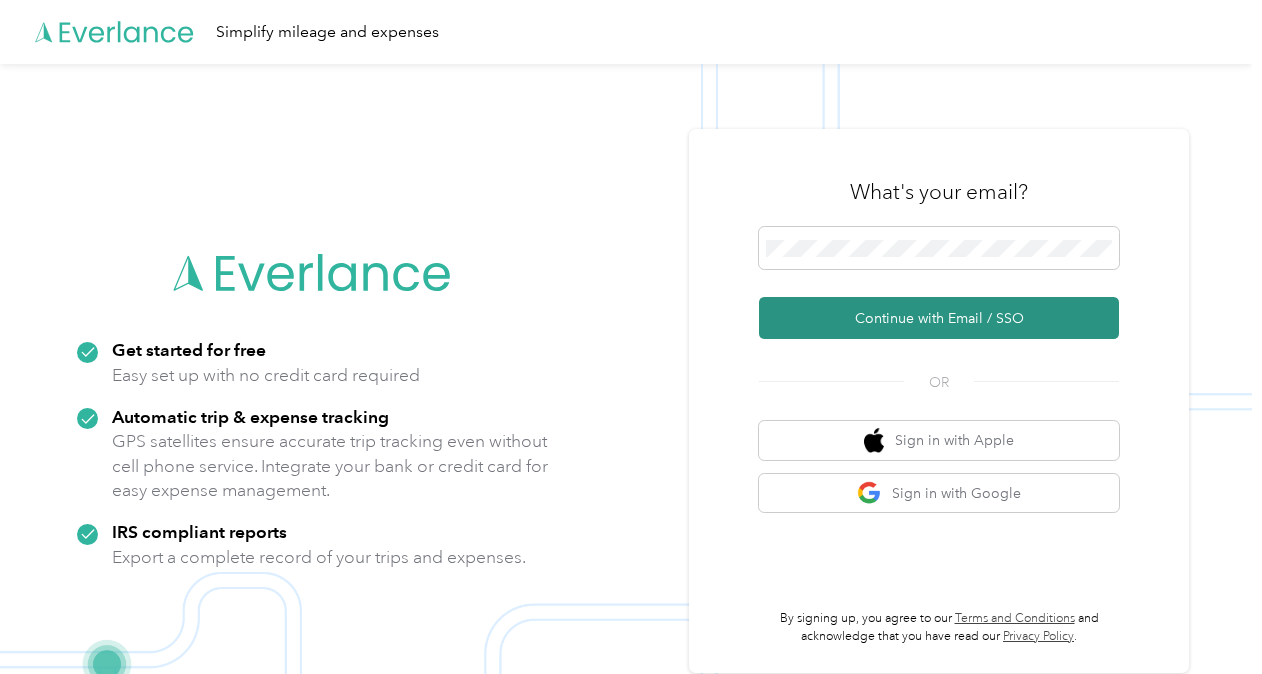 click on "Continue with Email / SSO" at bounding box center (939, 318) 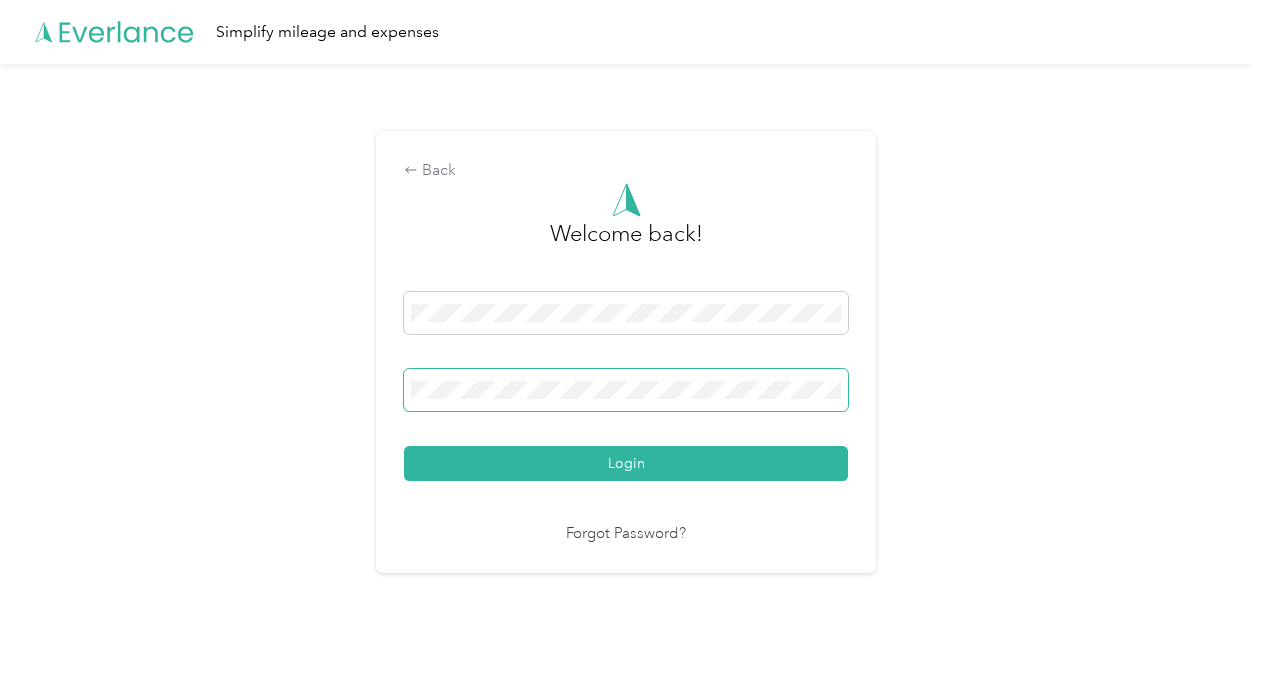 click on "Login" at bounding box center (626, 463) 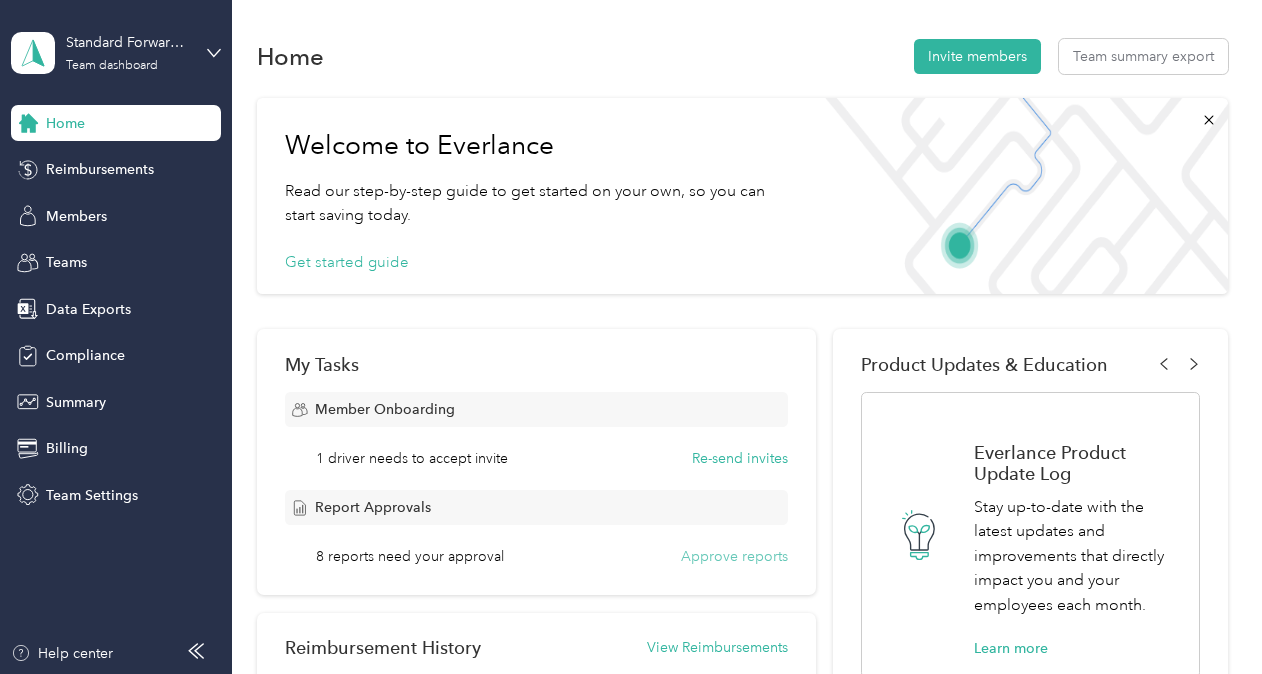 click on "Approve reports" at bounding box center [734, 556] 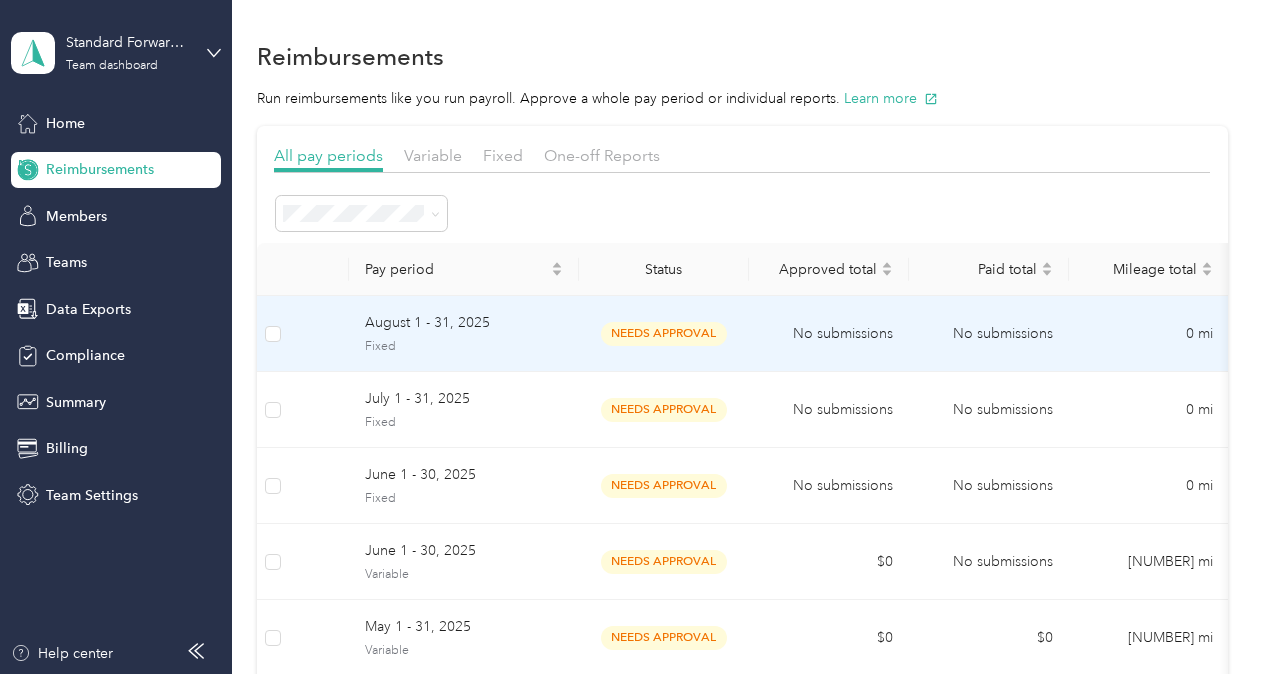 click on "needs approval" at bounding box center (664, 333) 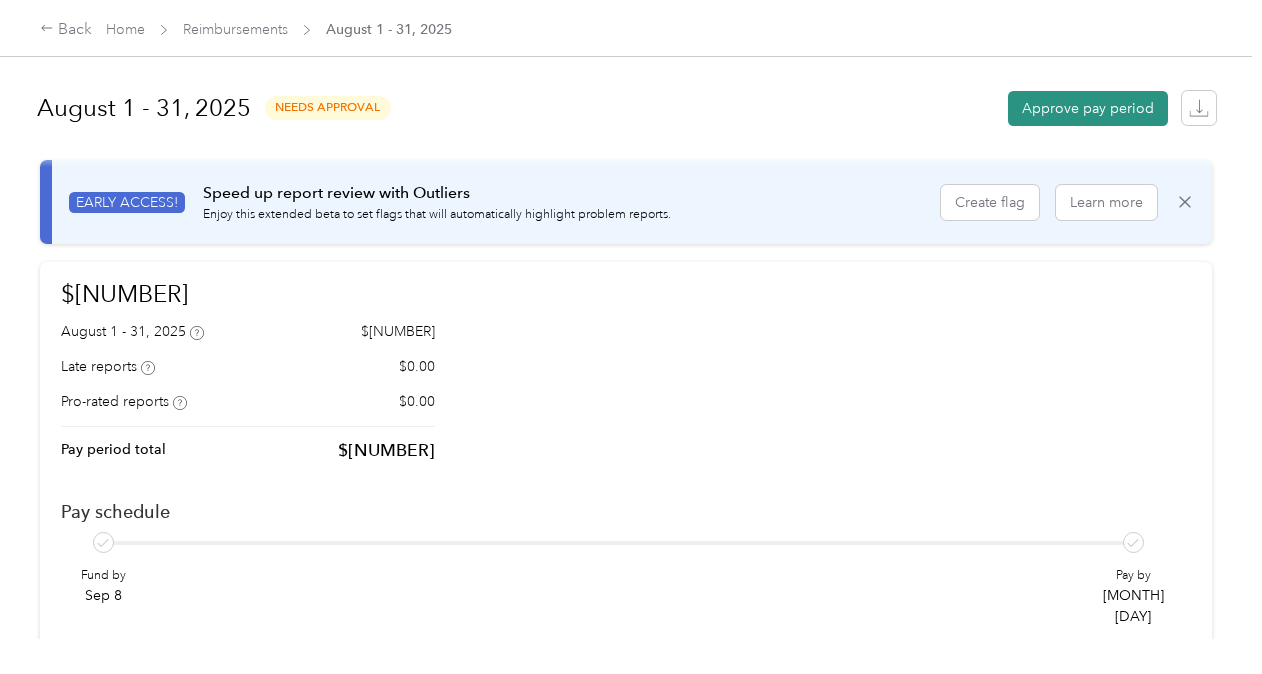 click on "Approve pay period" at bounding box center [1088, 108] 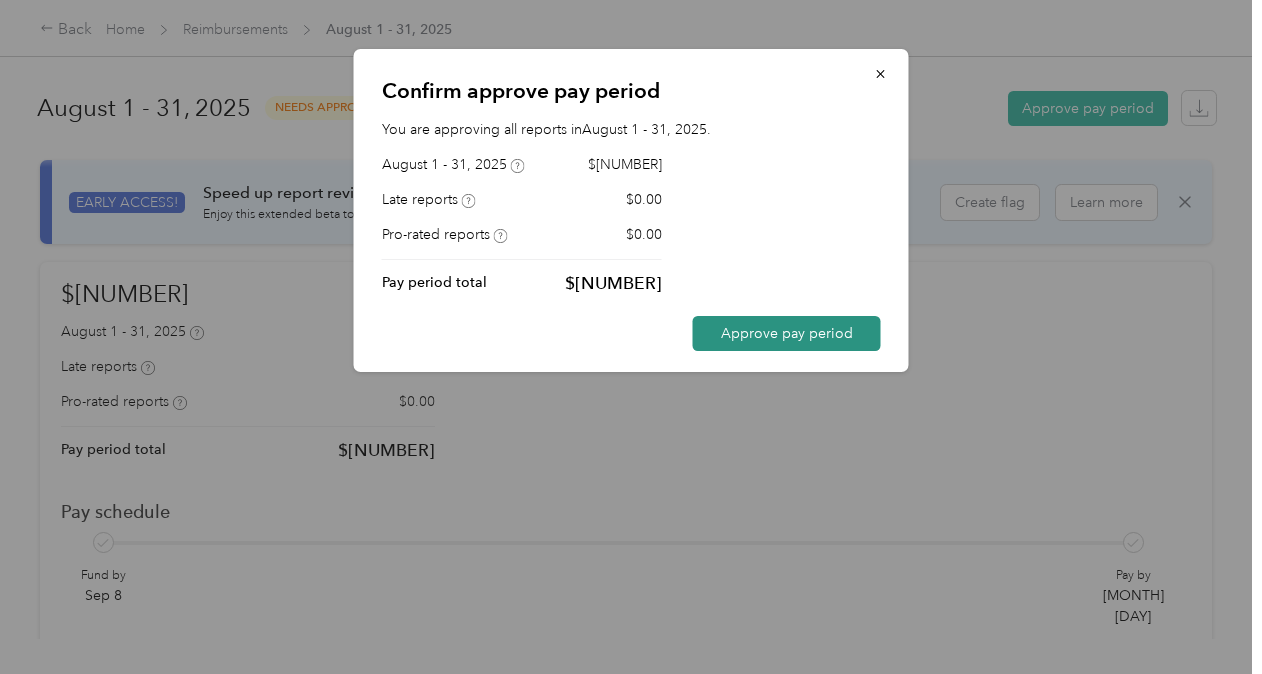 click on "Approve pay period" at bounding box center (787, 333) 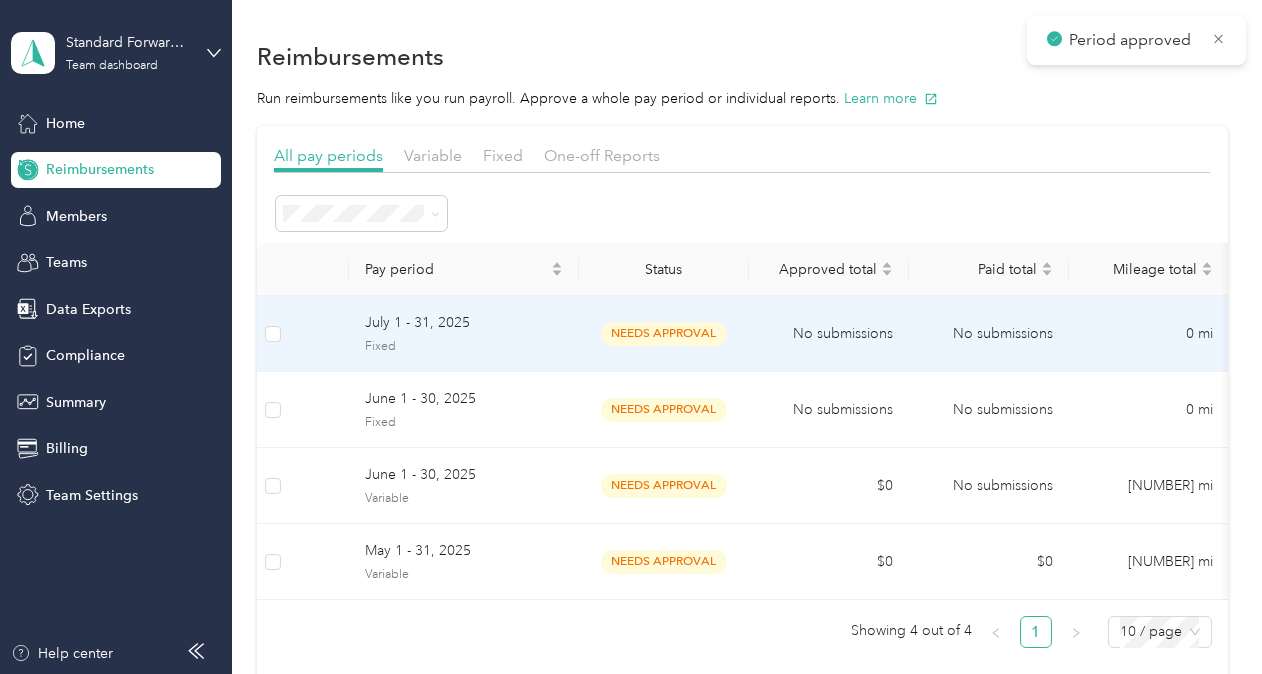 click on "needs approval" at bounding box center (664, 333) 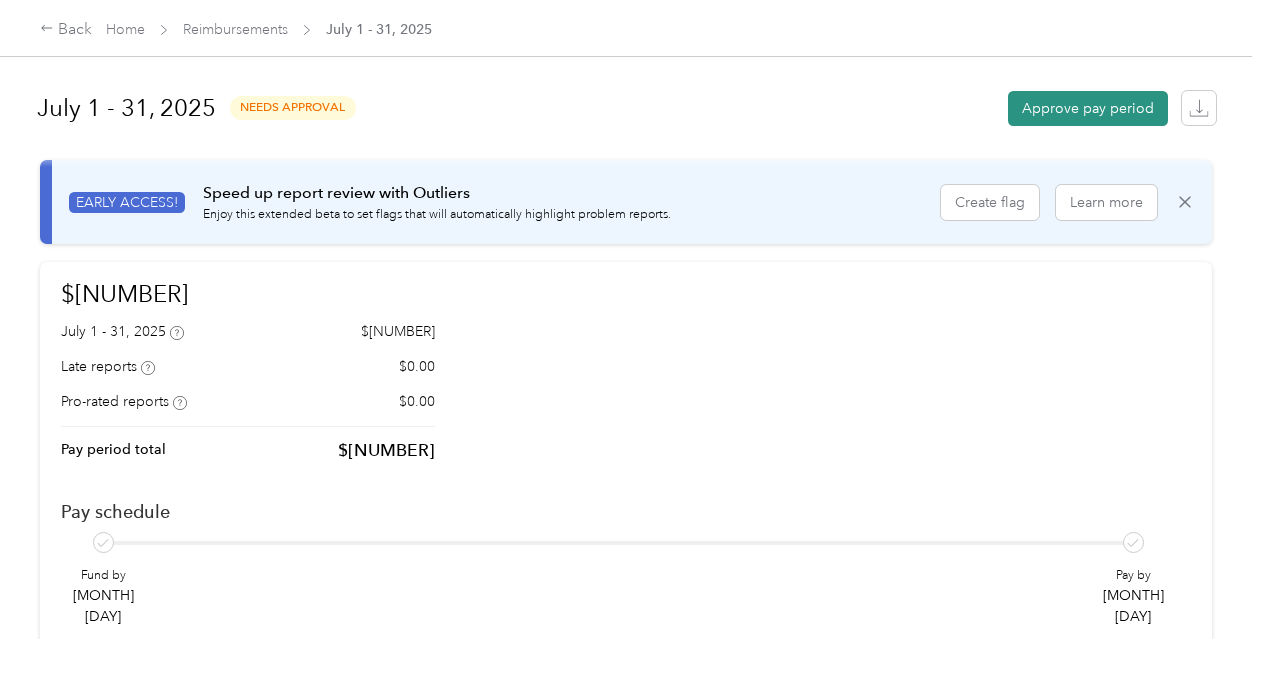 click on "Approve pay period" at bounding box center [1088, 108] 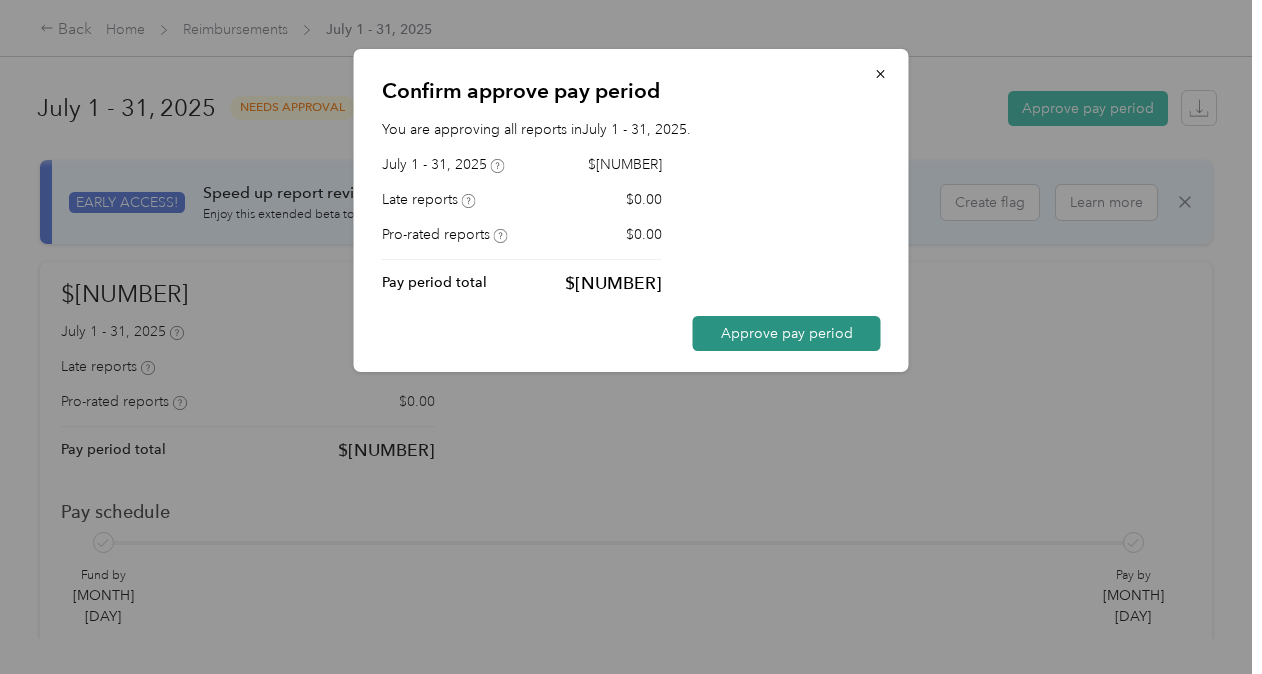 click on "Approve pay period" at bounding box center [787, 333] 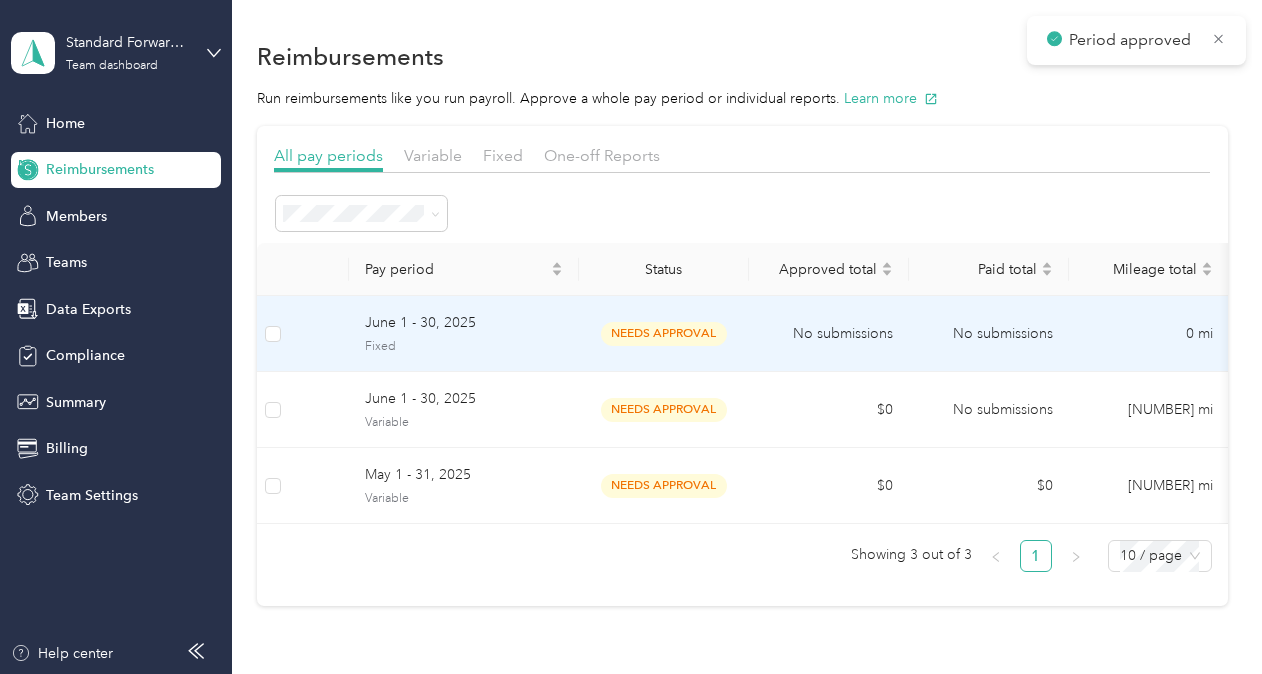 click on "needs approval" at bounding box center [664, 333] 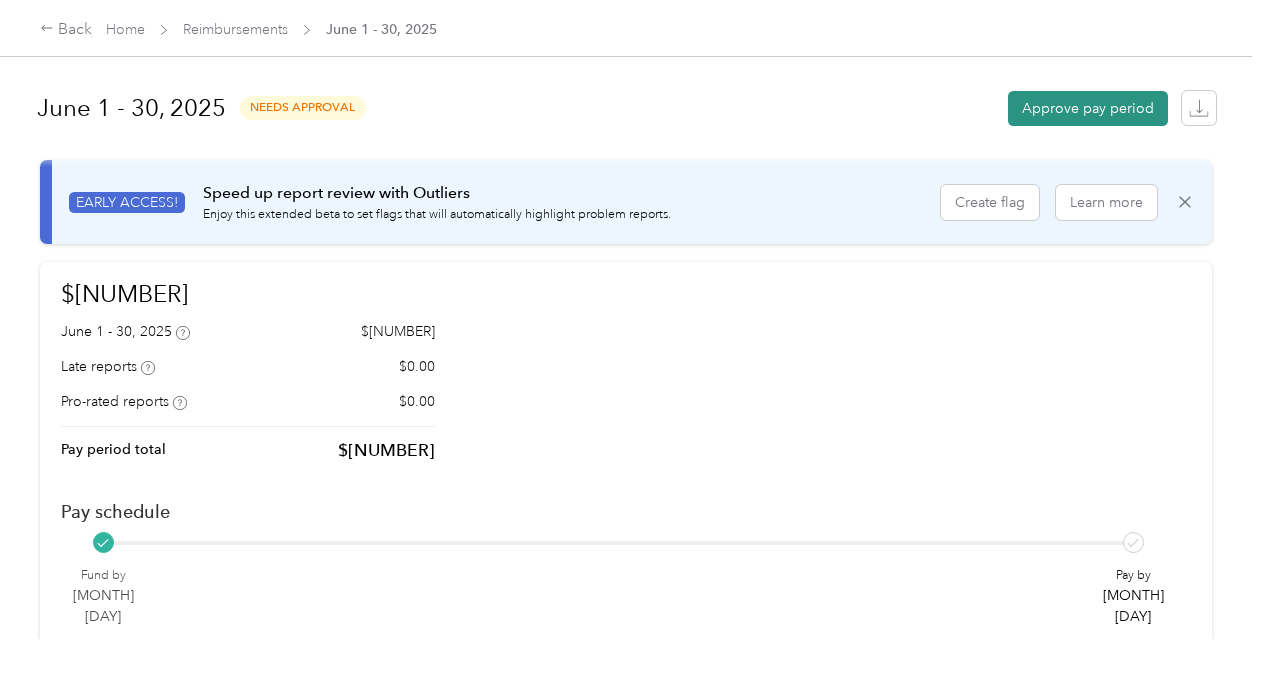 click on "Approve pay period" at bounding box center [1088, 108] 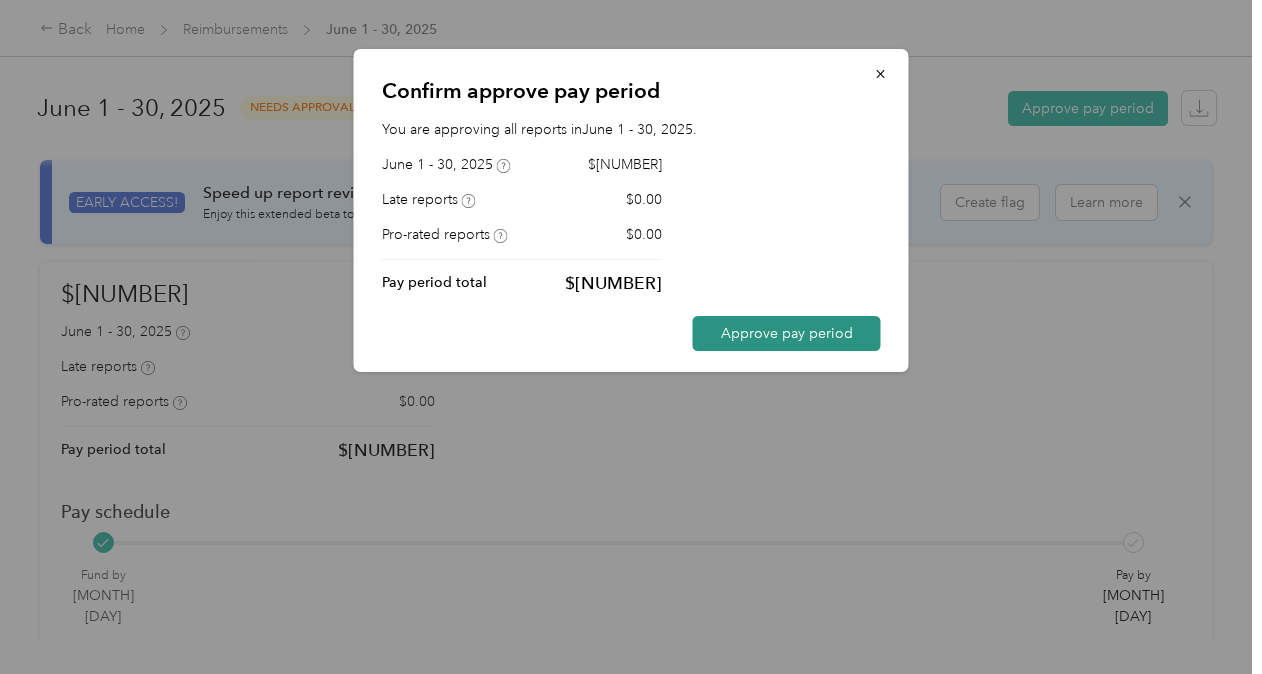 click on "Approve pay period" at bounding box center (787, 333) 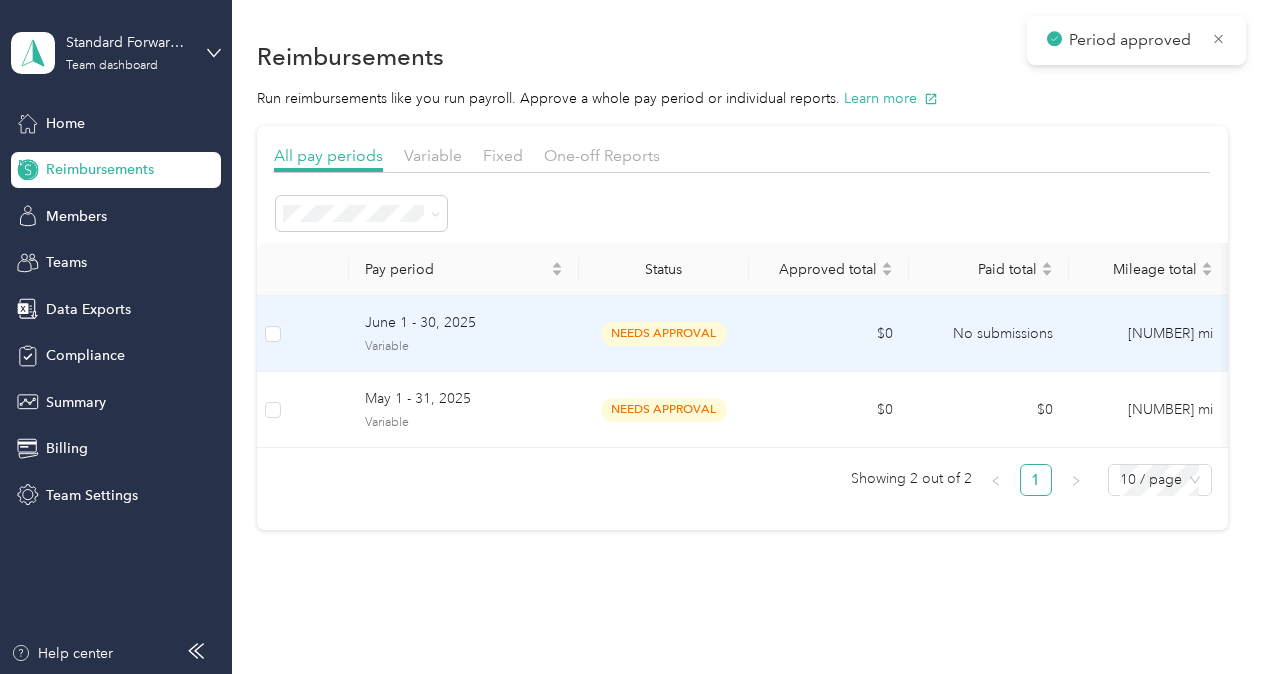 click on "needs approval" at bounding box center (664, 333) 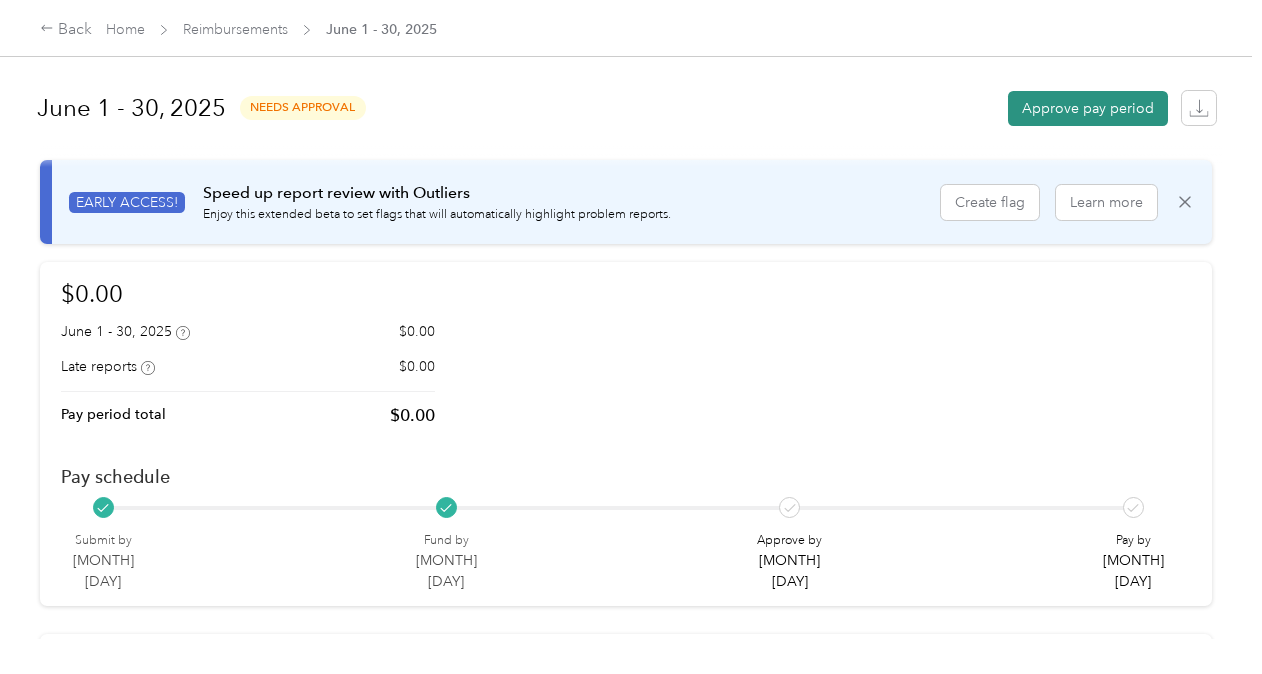 click on "Approve pay period" at bounding box center [1088, 108] 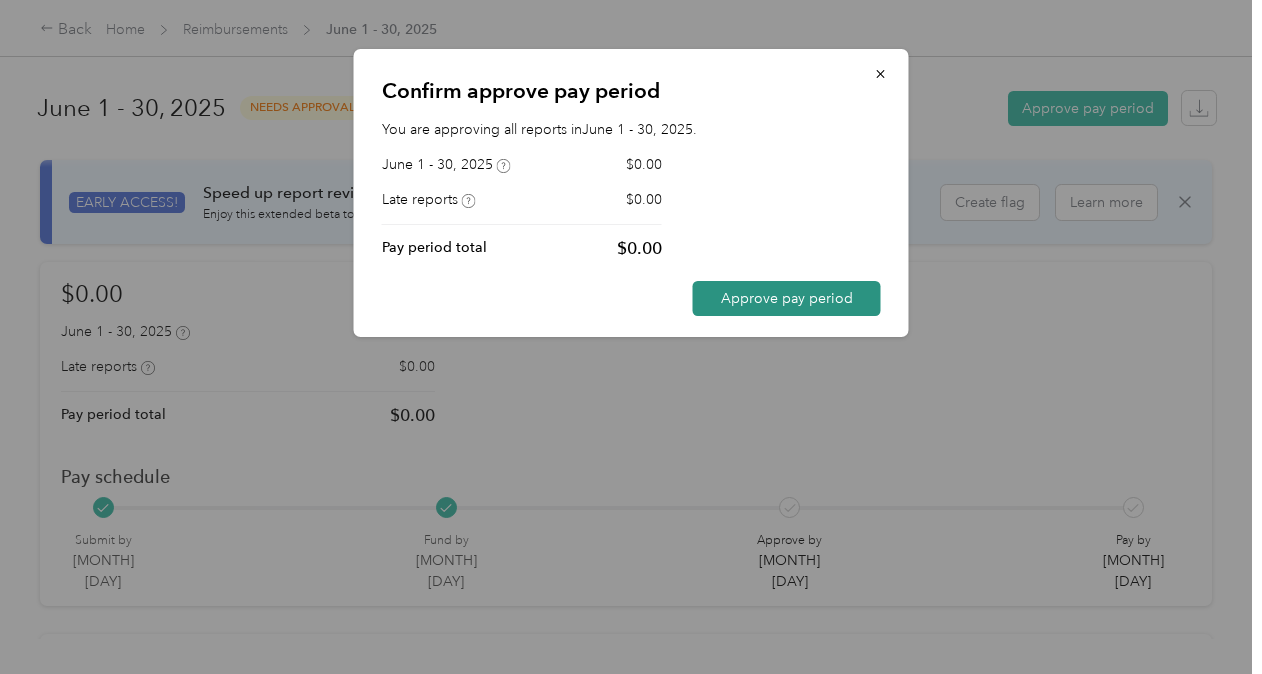 click on "Approve pay period" at bounding box center (787, 298) 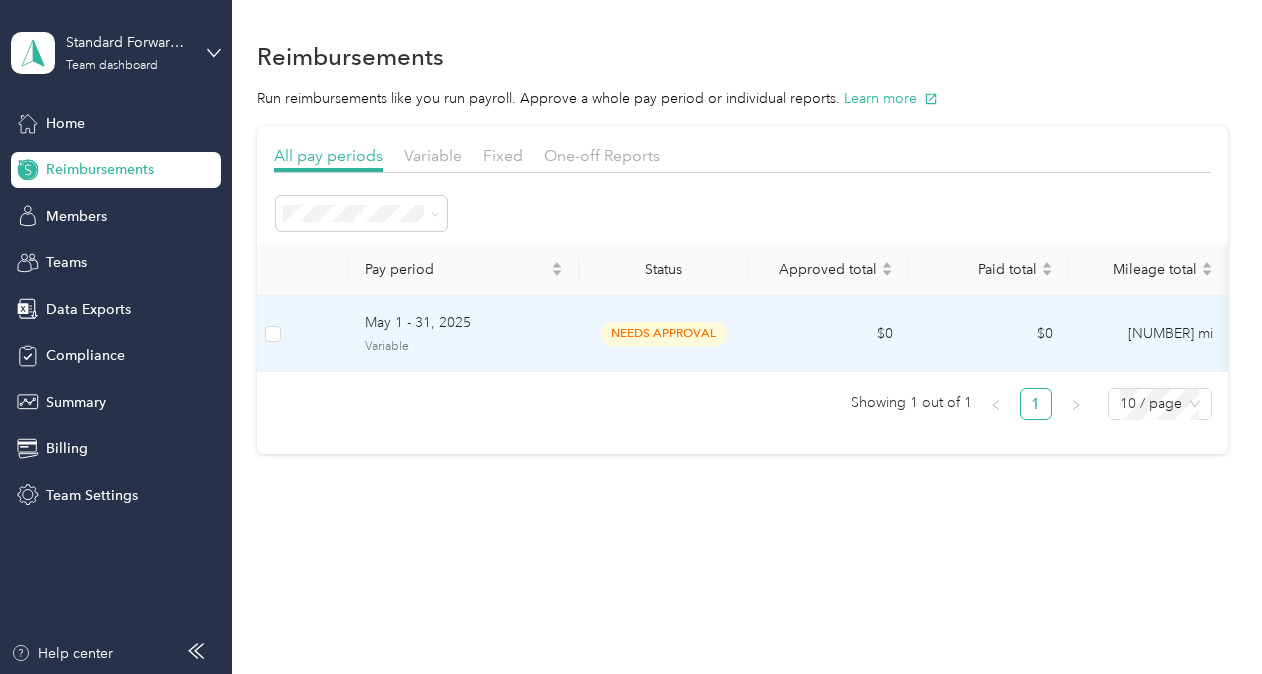 click on "needs approval" at bounding box center (664, 333) 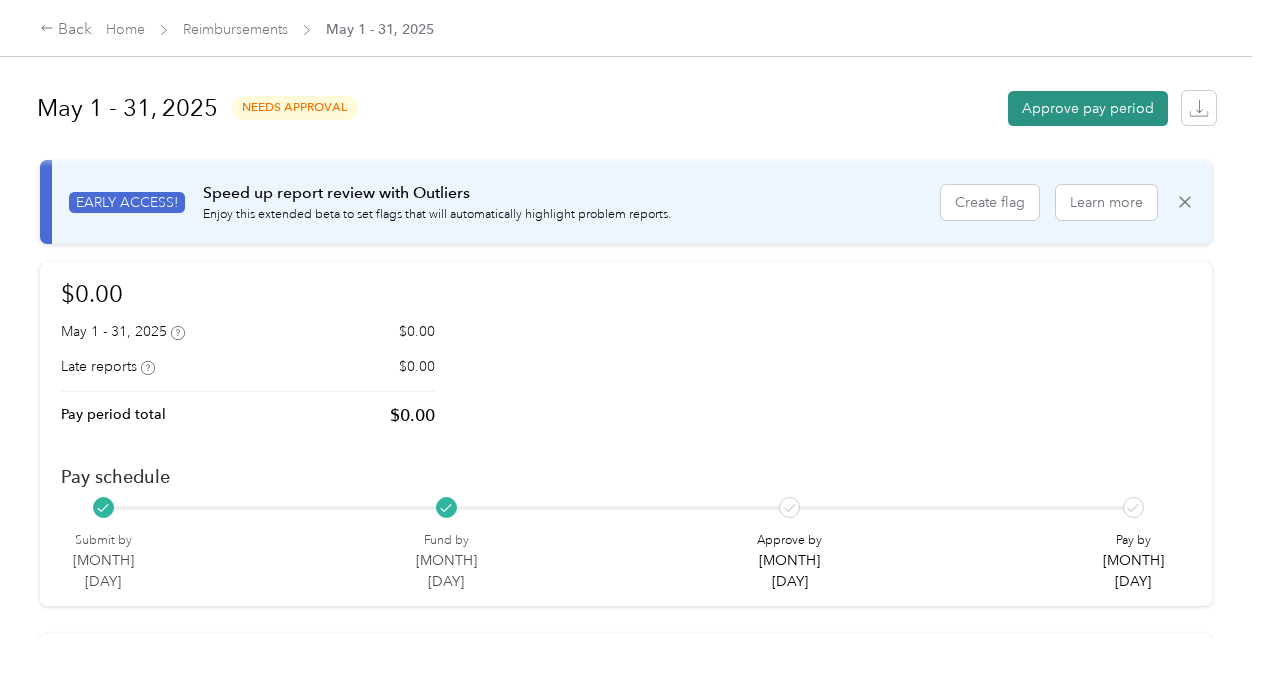 click on "Approve pay period" at bounding box center [1088, 108] 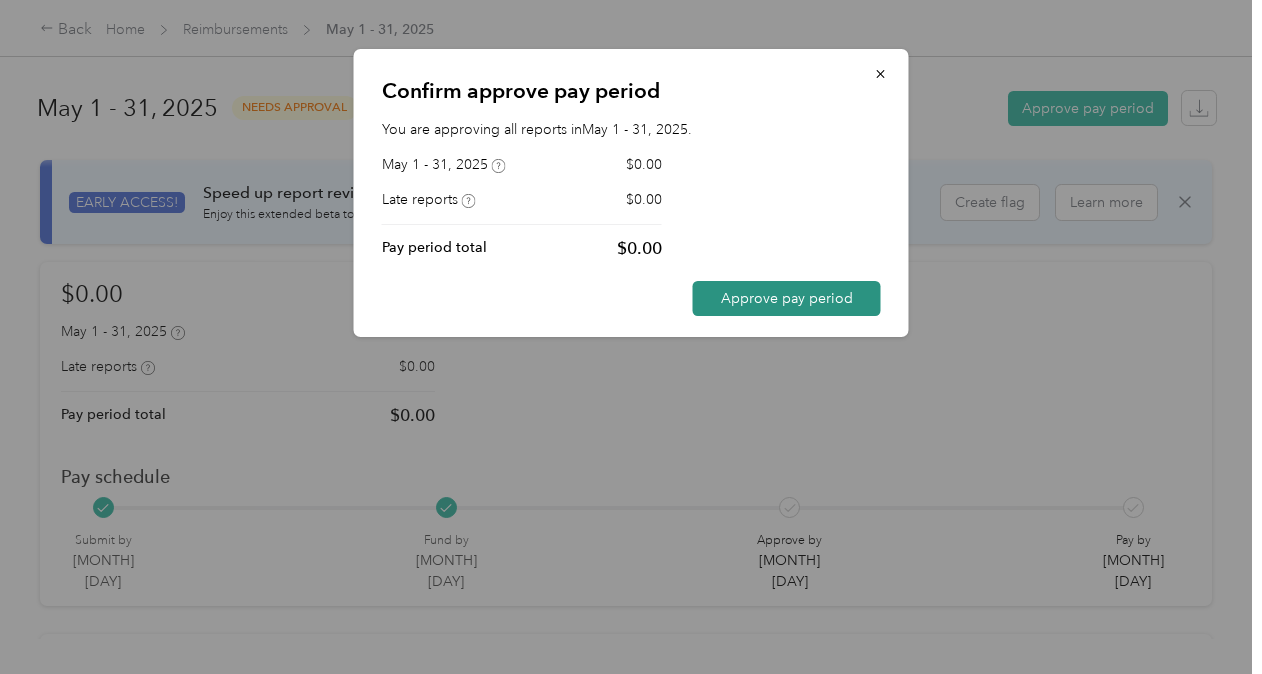 click on "Approve pay period" at bounding box center [787, 298] 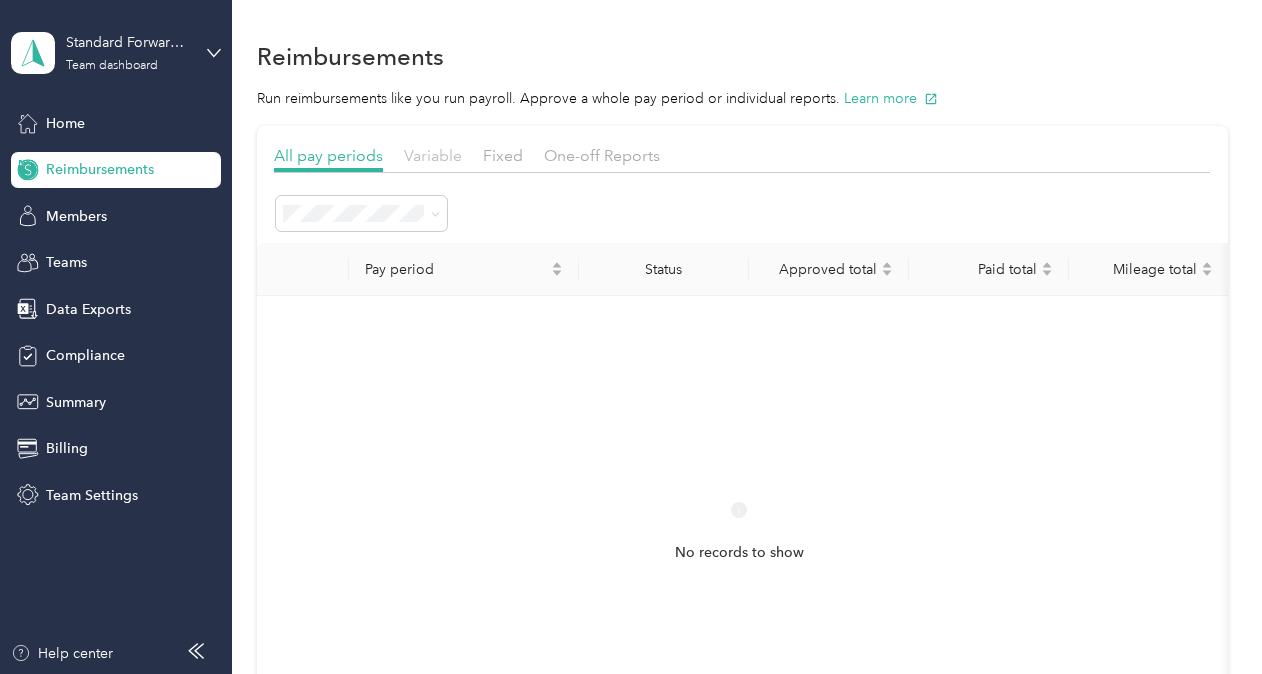 click on "Variable" at bounding box center (433, 155) 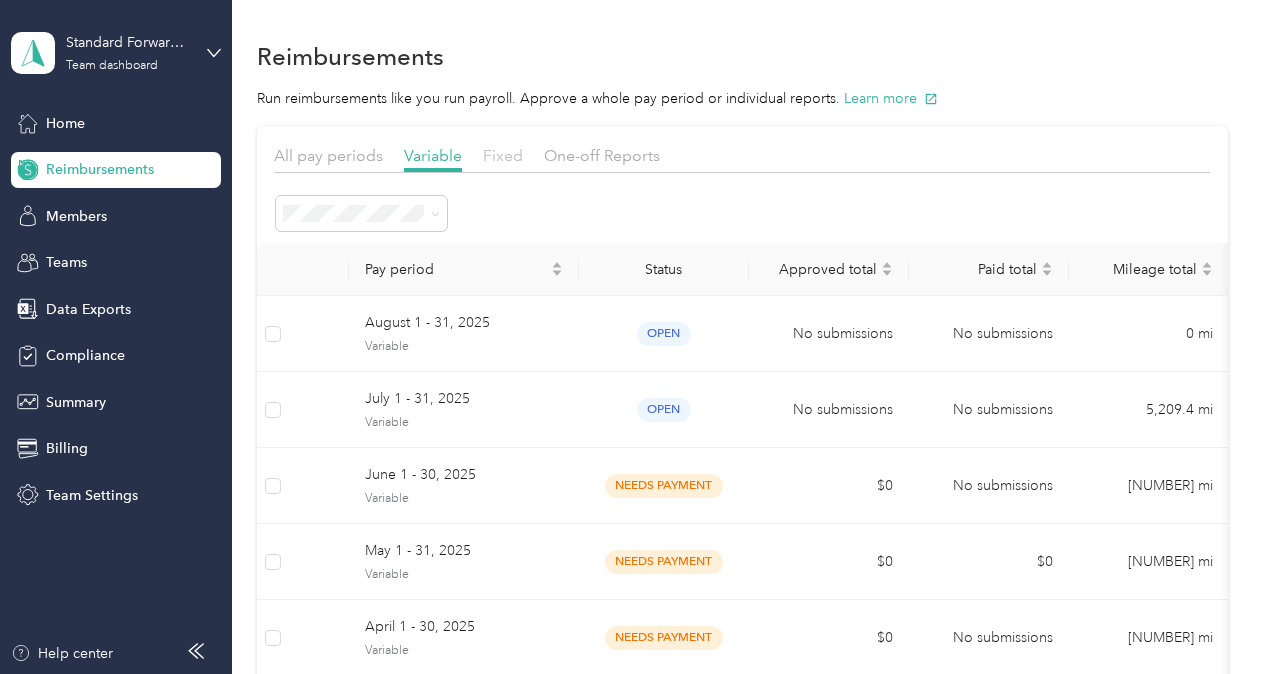 click on "Fixed" at bounding box center [503, 155] 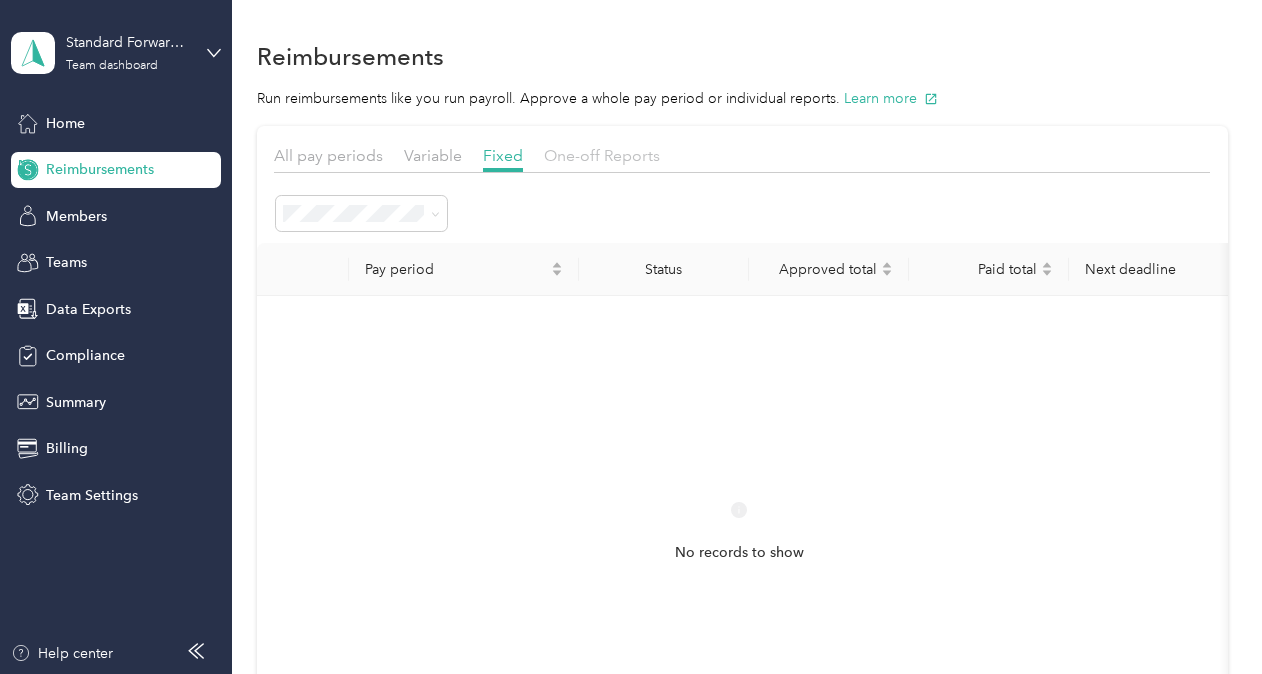 click on "One-off Reports" at bounding box center [602, 155] 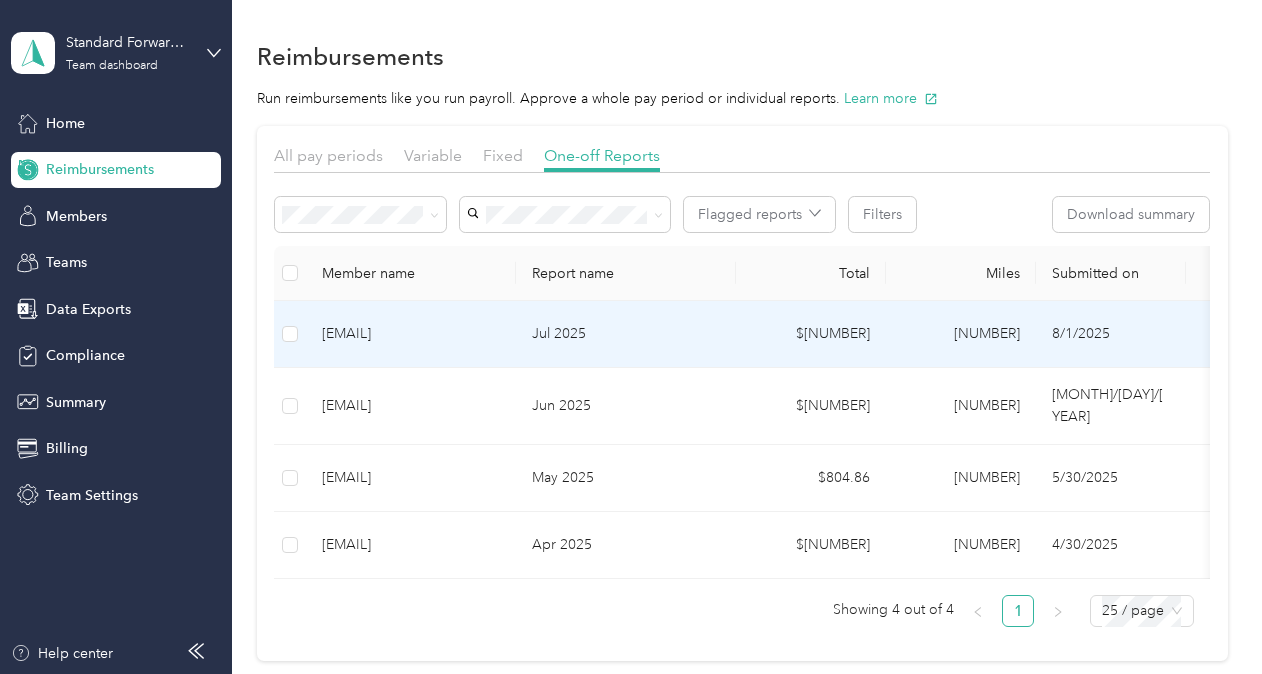 click on "[EMAIL]" at bounding box center (411, 334) 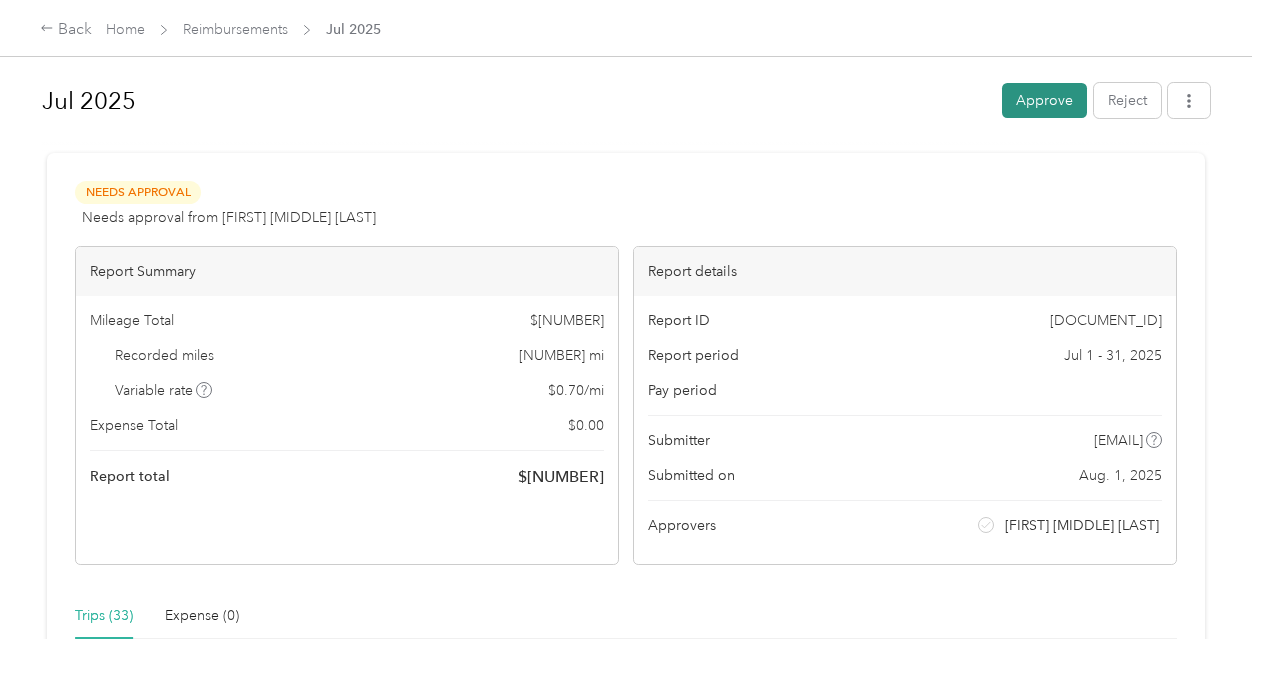 click on "Approve" at bounding box center (1044, 100) 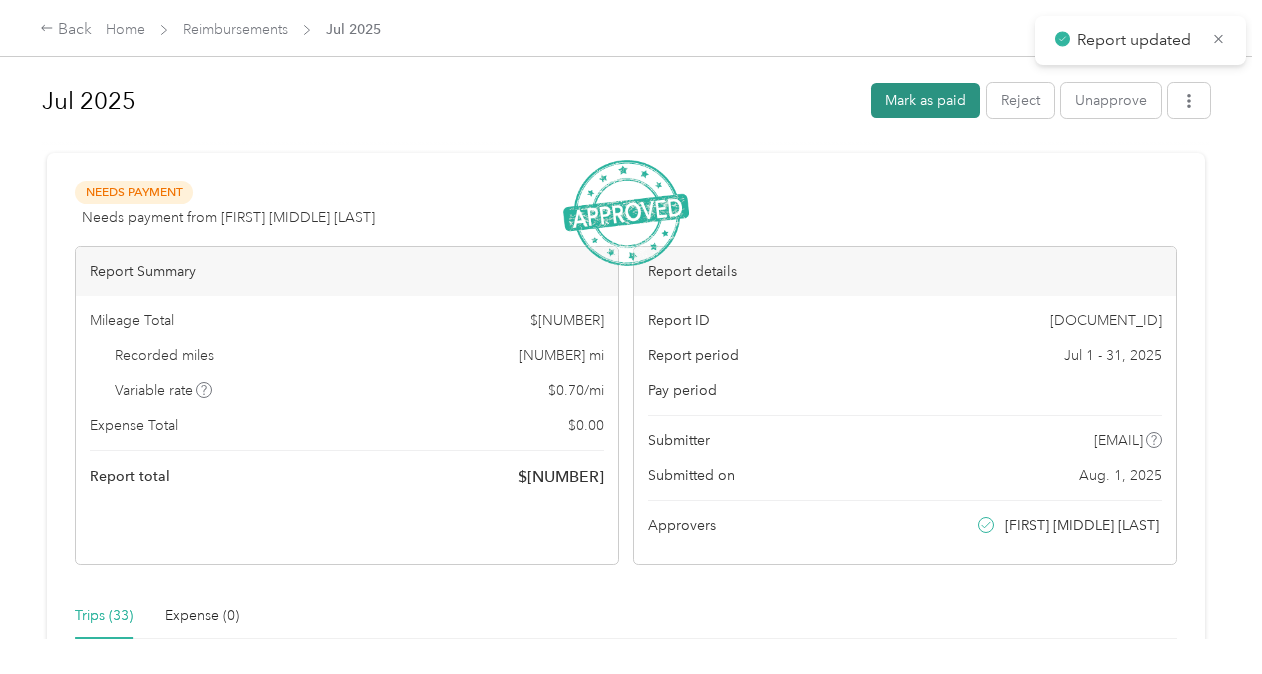 click on "Mark as paid" at bounding box center (925, 100) 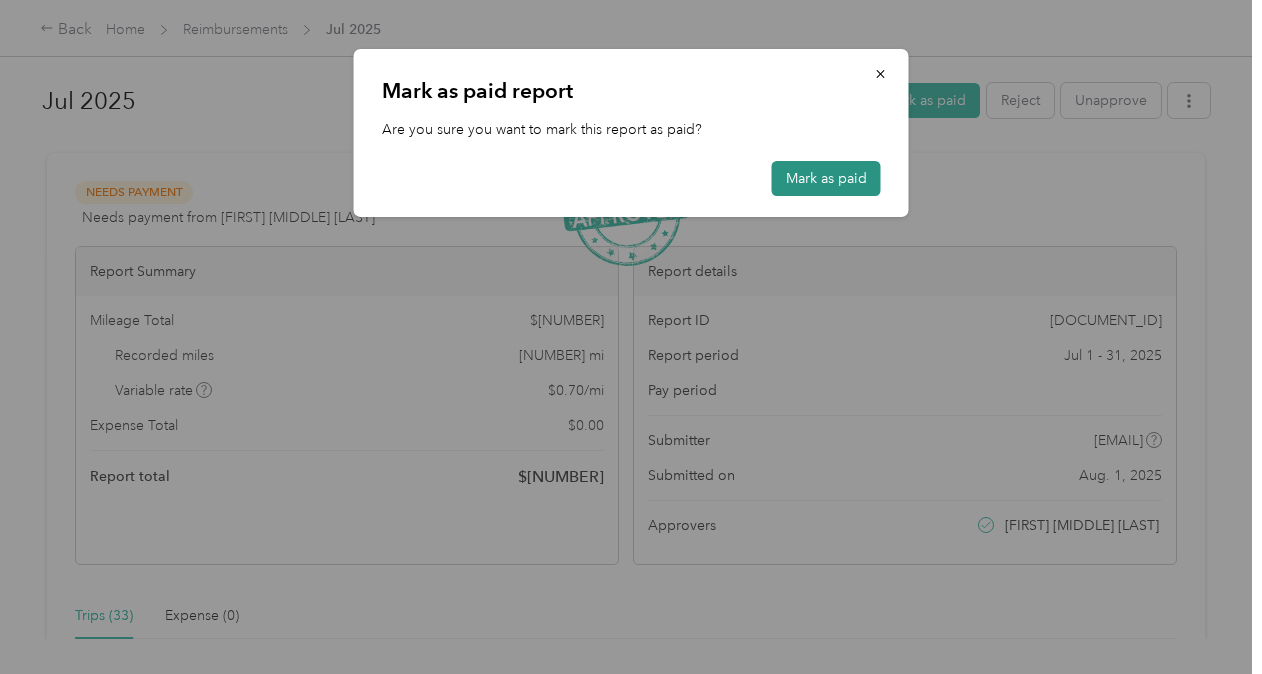 click on "Mark as paid" at bounding box center (826, 178) 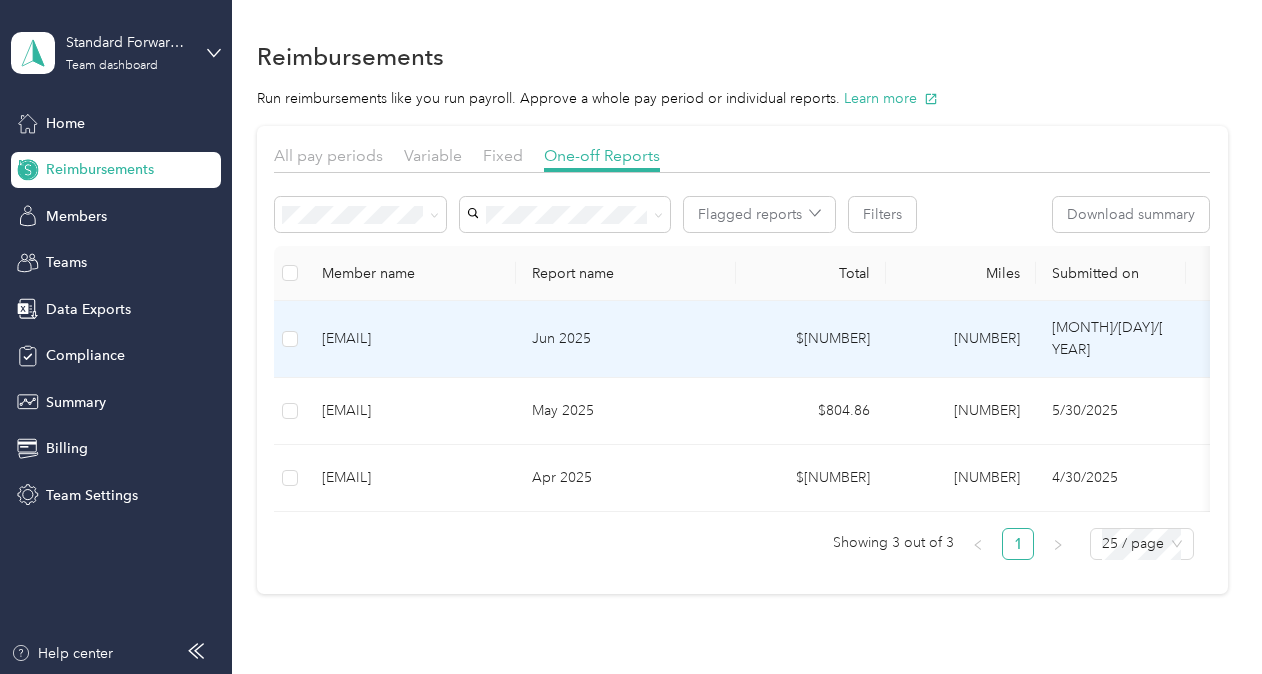 click on "[EMAIL]" at bounding box center [411, 339] 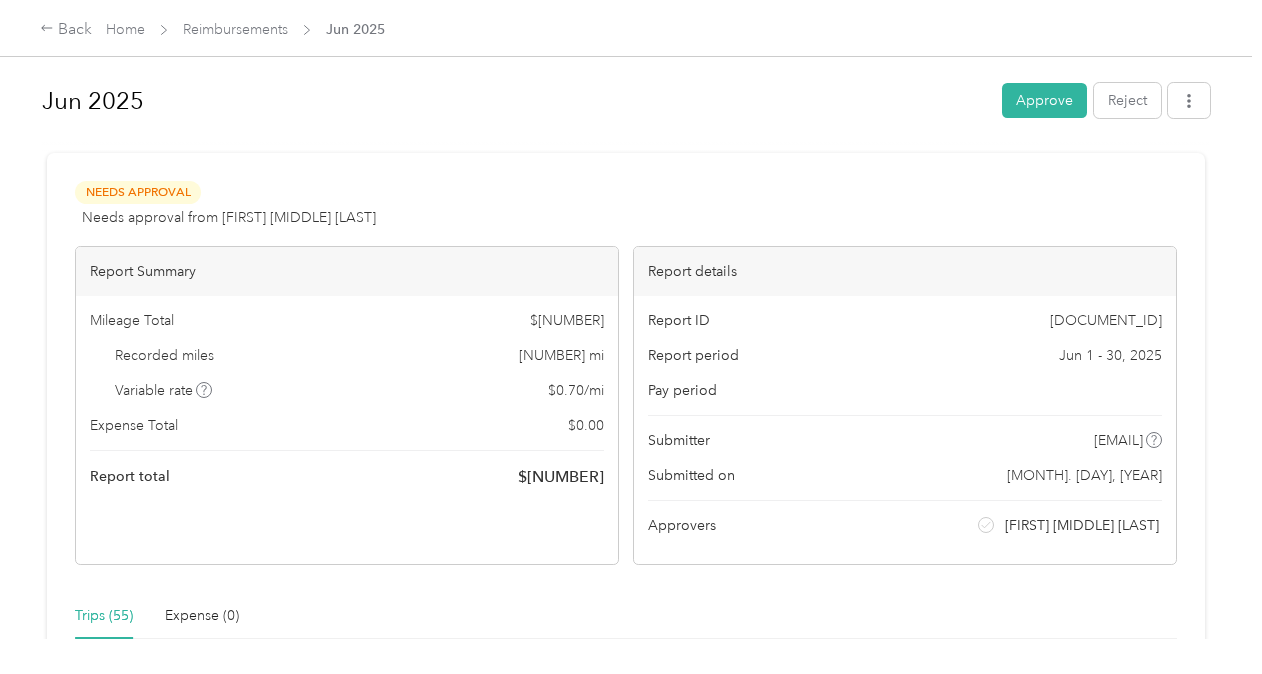 click on "Approve" at bounding box center (1044, 100) 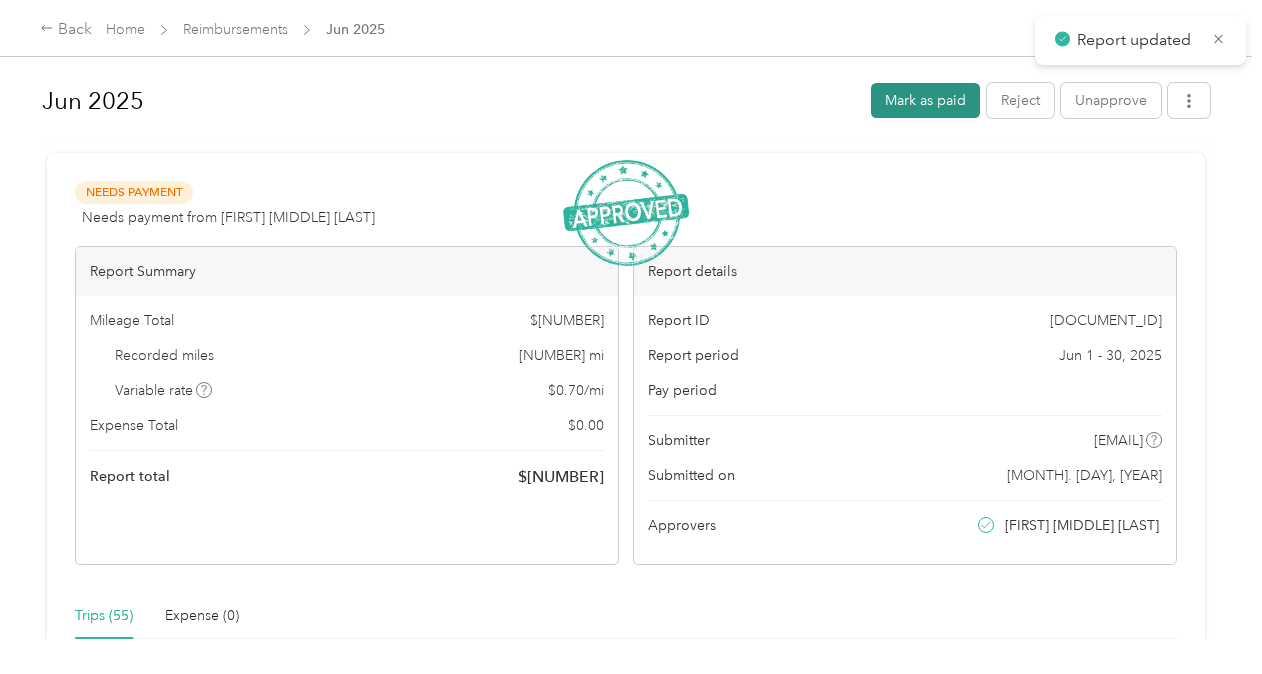 click on "Mark as paid" at bounding box center [925, 100] 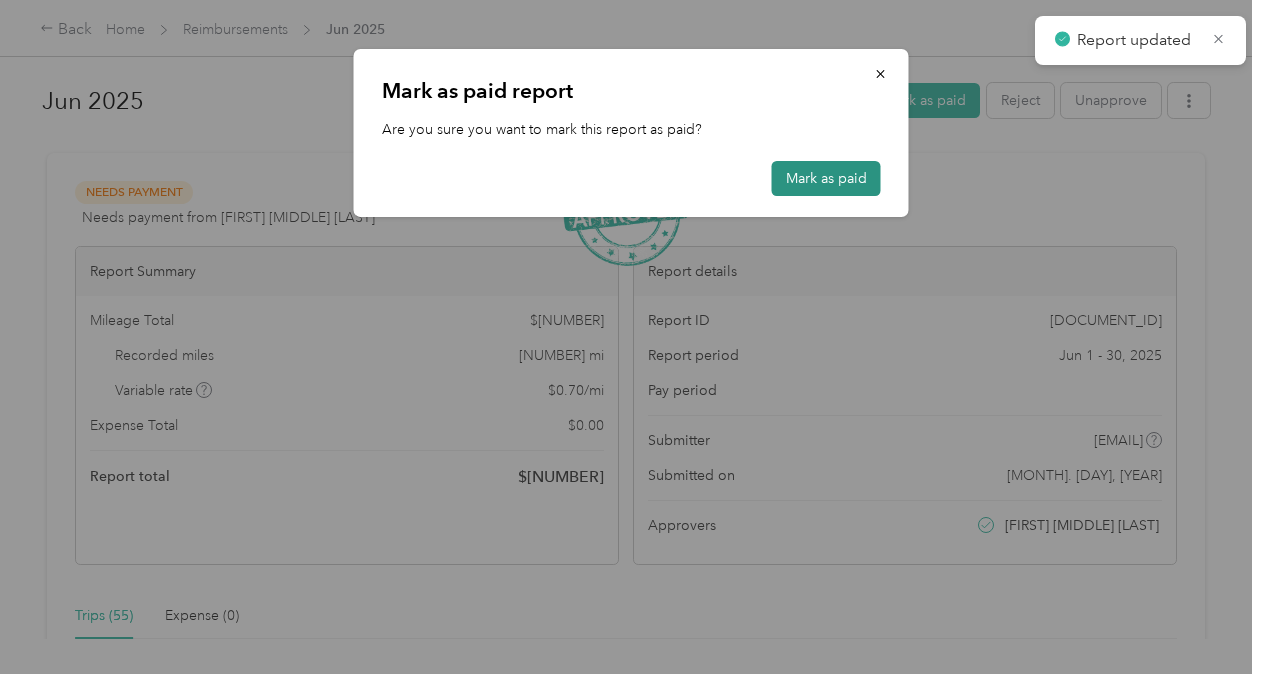 click on "Mark as paid" at bounding box center [826, 178] 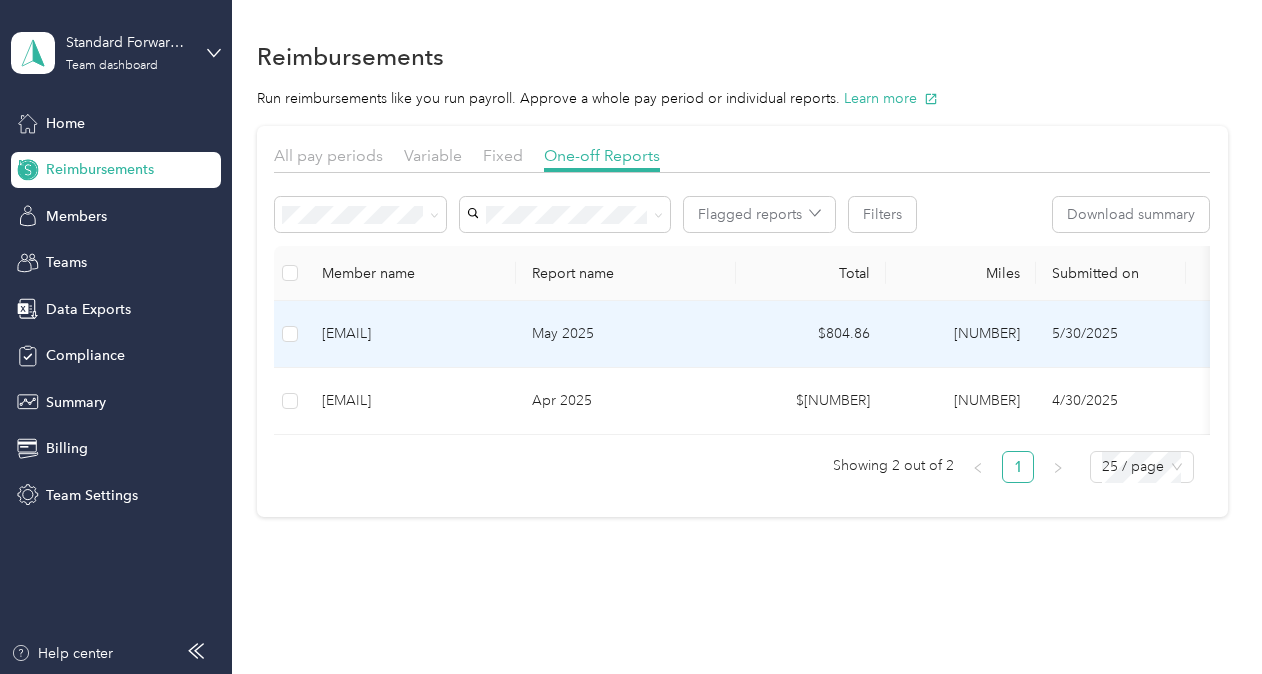 click on "[EMAIL]" at bounding box center [411, 334] 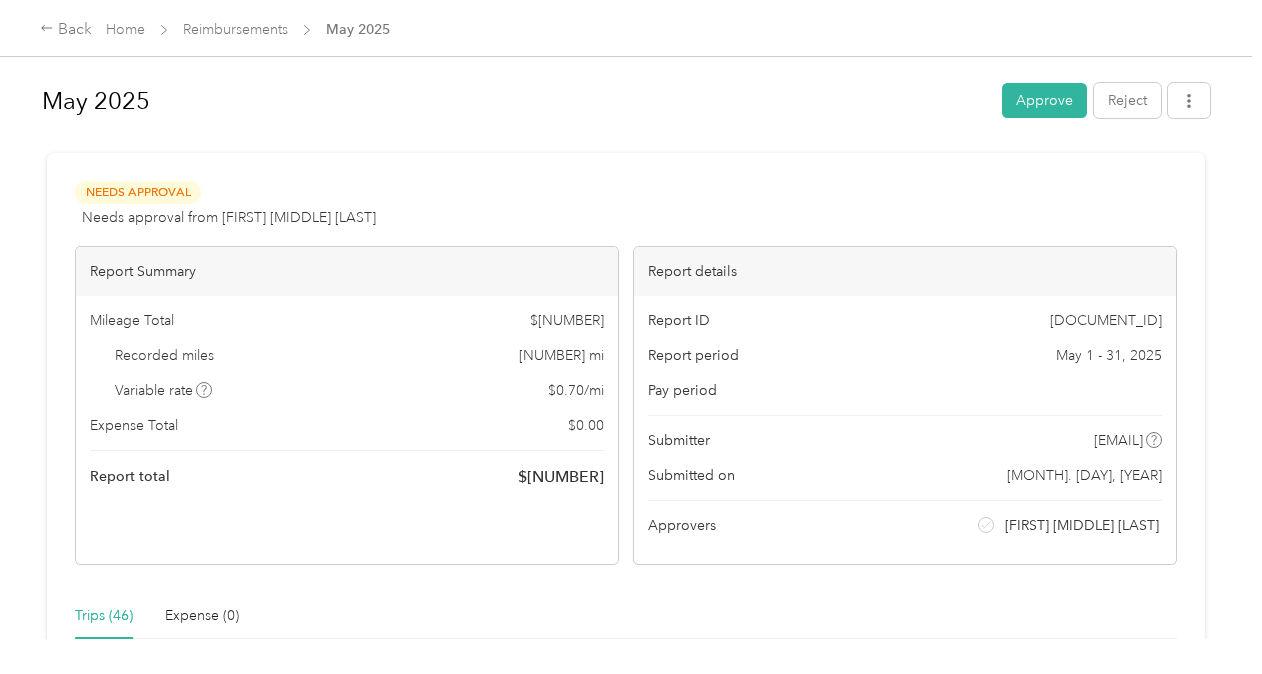 click on "Approve" at bounding box center [1044, 100] 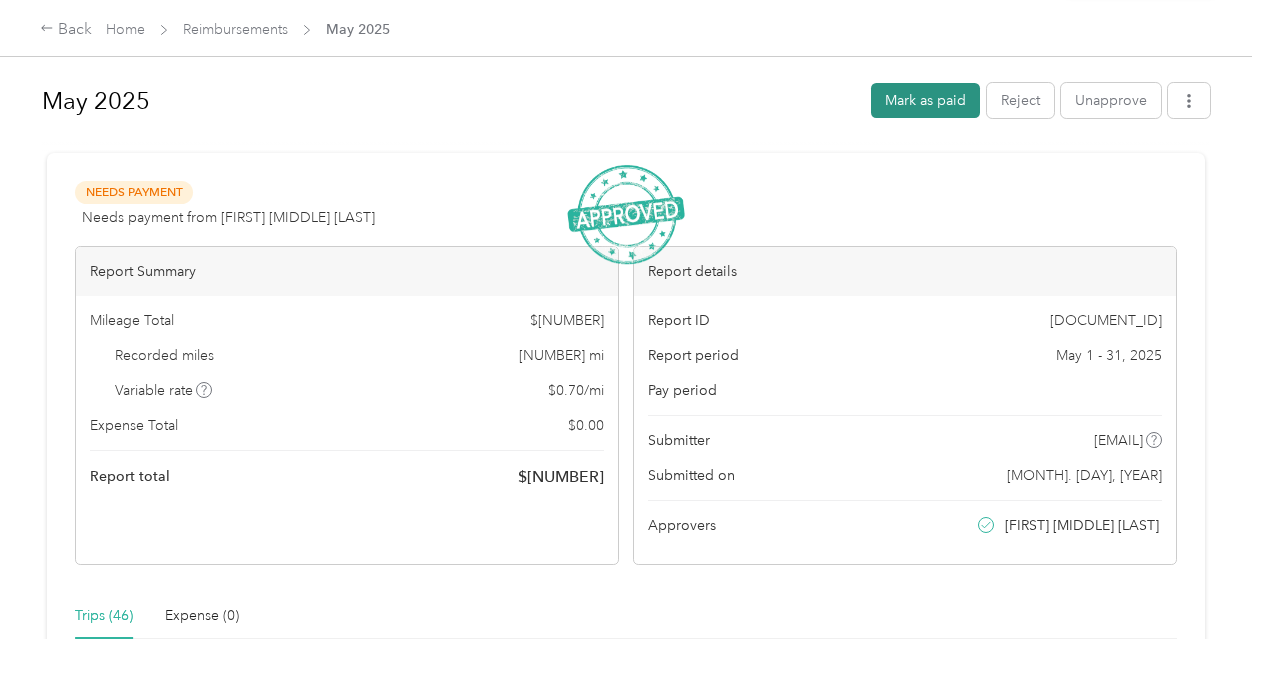 click on "Mark as paid" at bounding box center (925, 100) 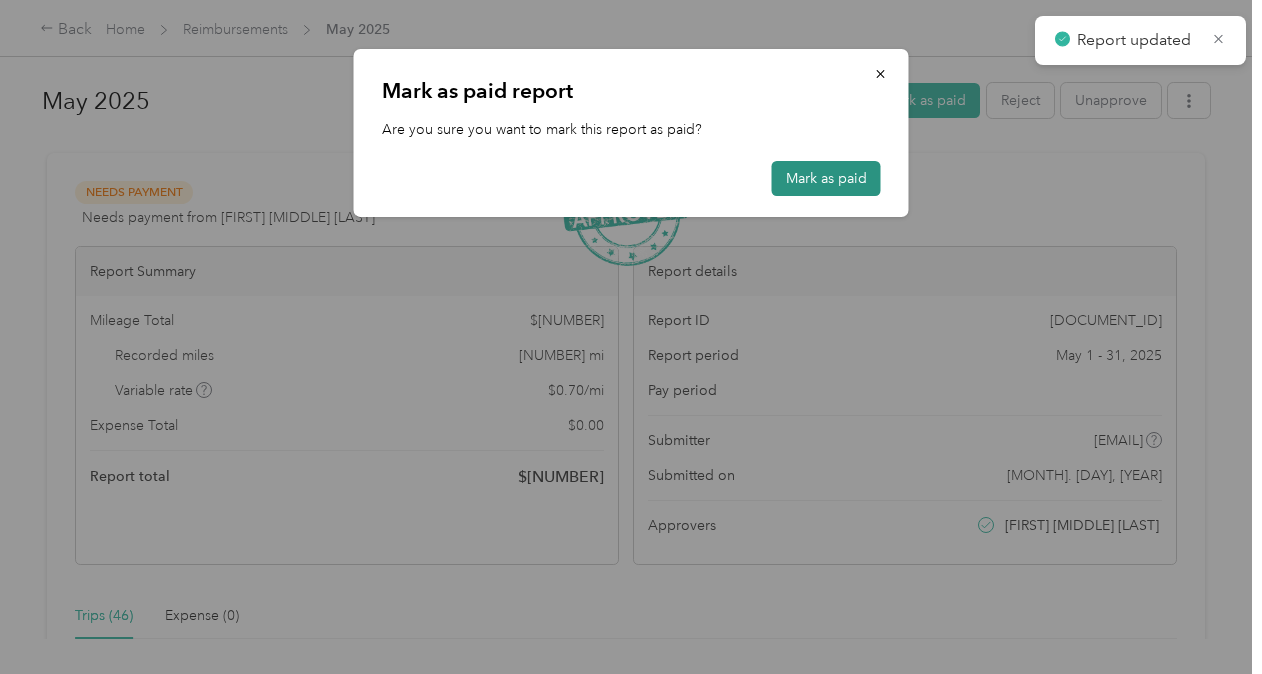 click on "Mark as paid" at bounding box center (826, 178) 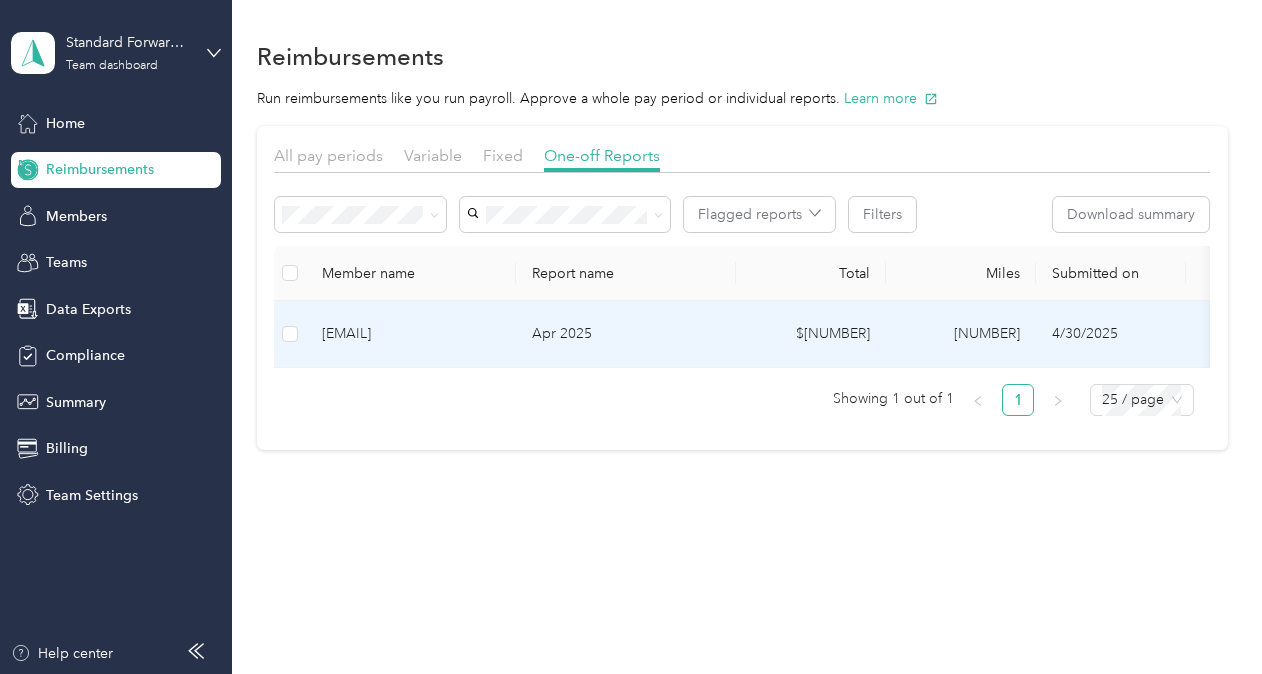 click on "[EMAIL]" at bounding box center [411, 334] 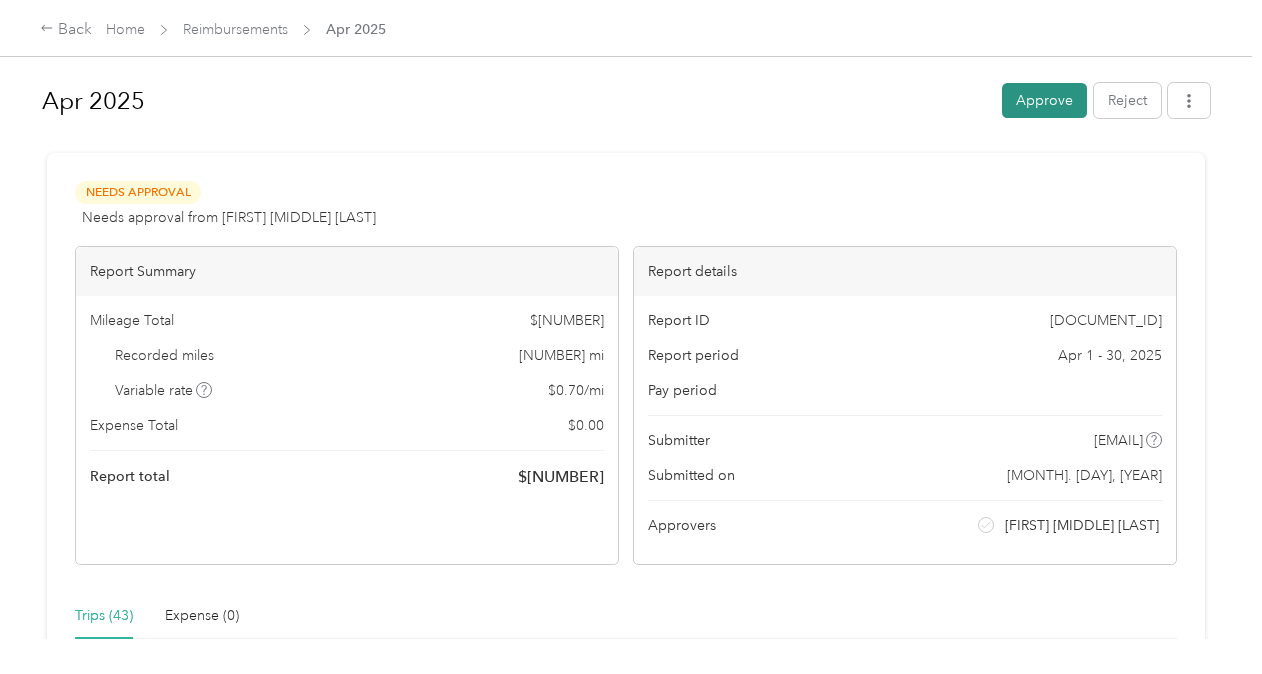 click on "Approve" at bounding box center (1044, 100) 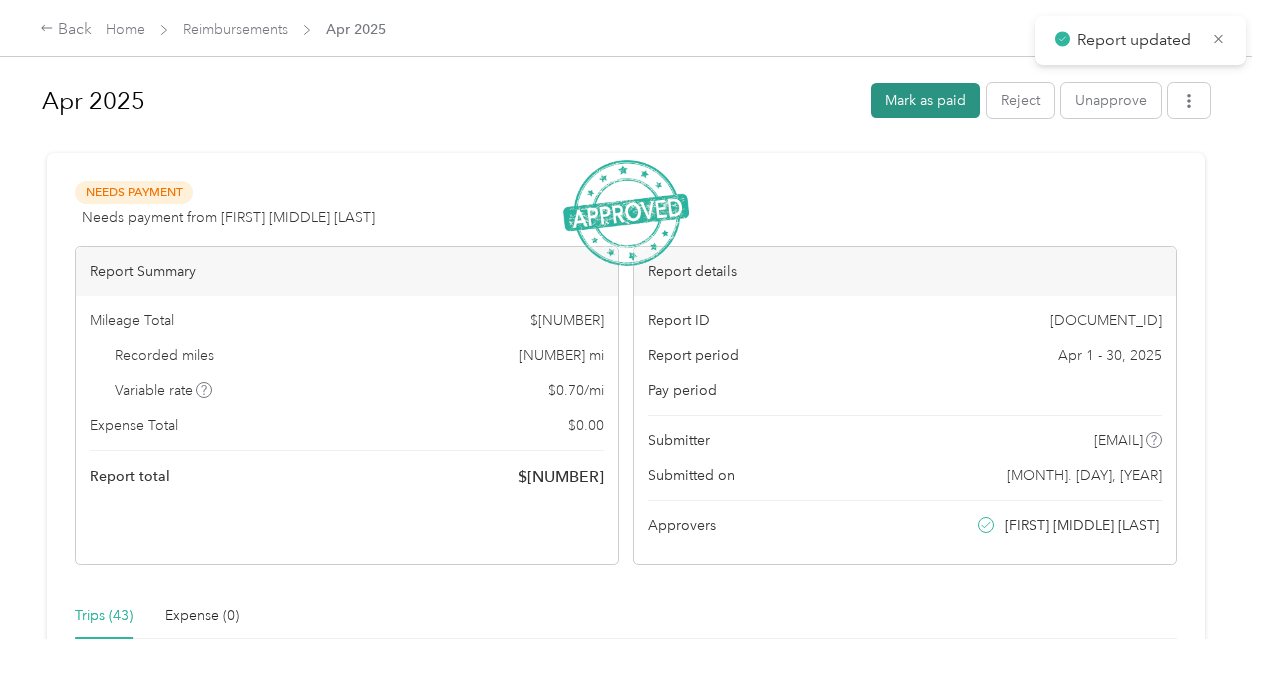 click on "Mark as paid" at bounding box center [925, 100] 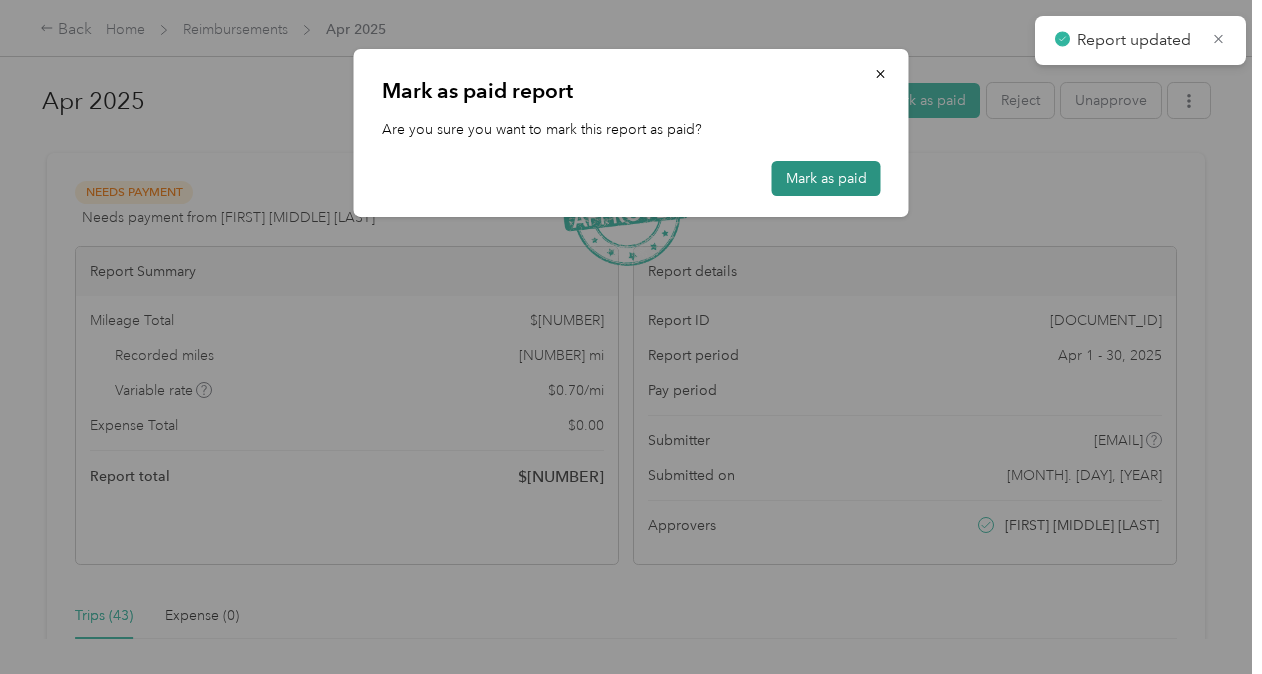 click on "Mark as paid" at bounding box center (826, 178) 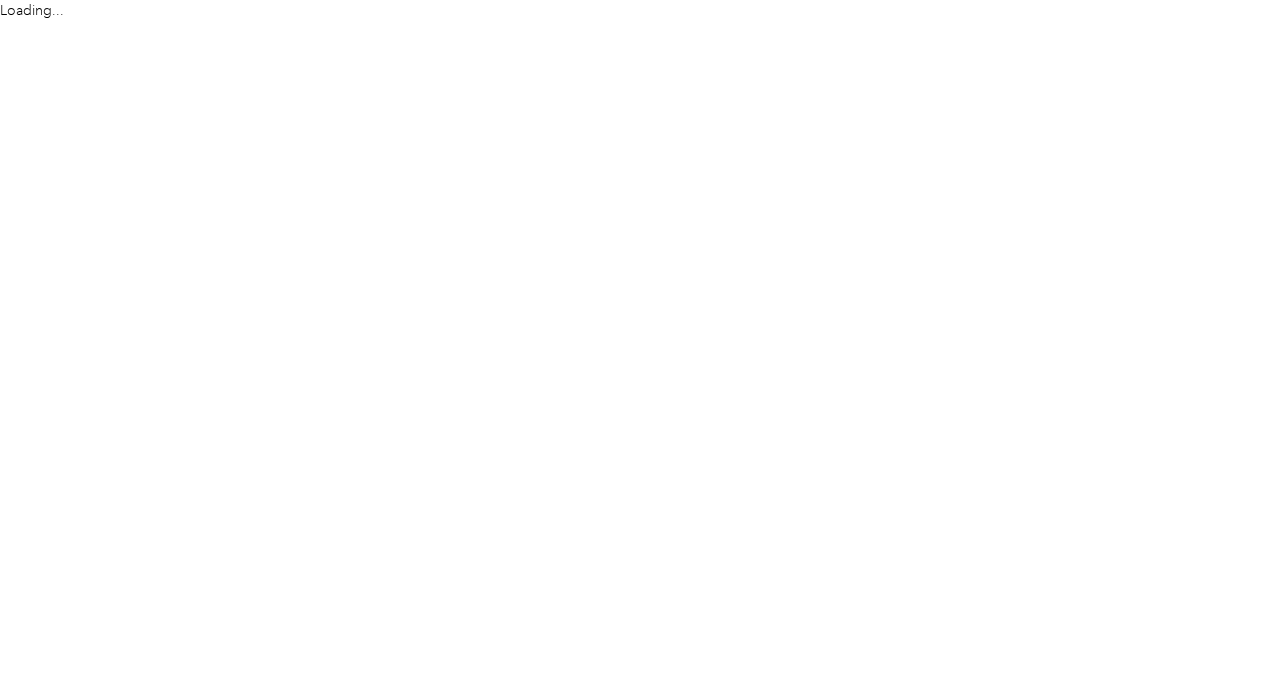 scroll, scrollTop: 0, scrollLeft: 0, axis: both 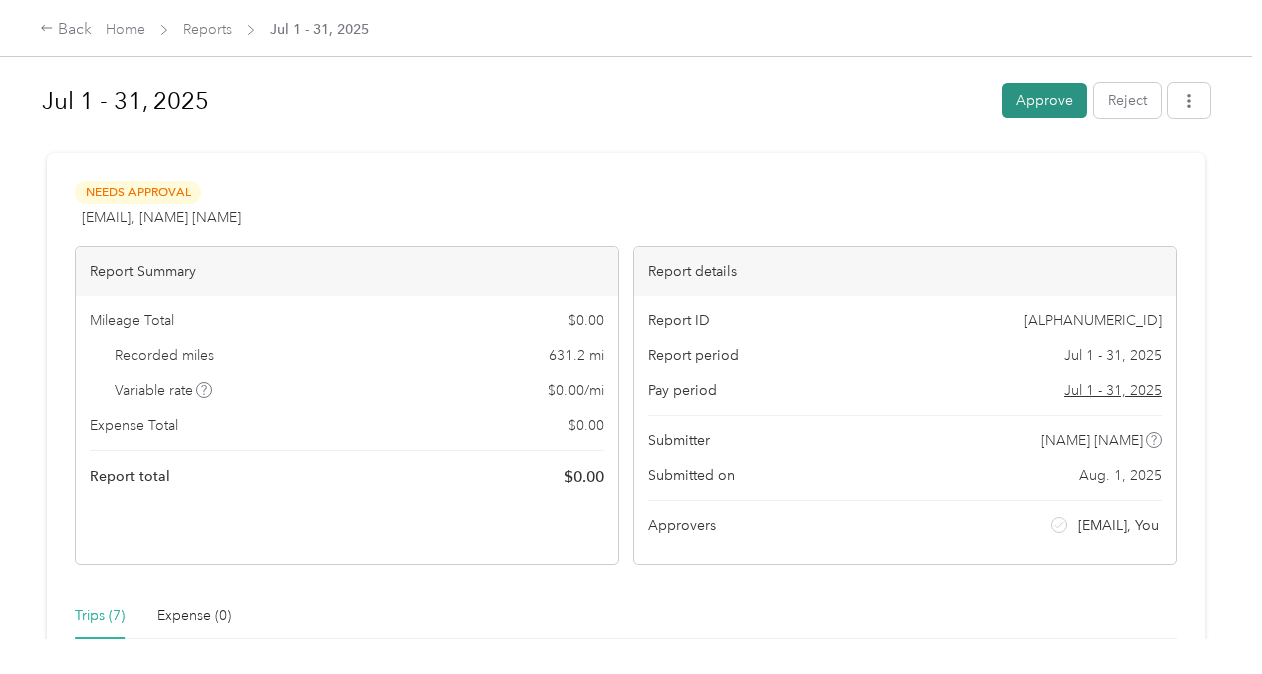 click on "Approve" at bounding box center (1044, 100) 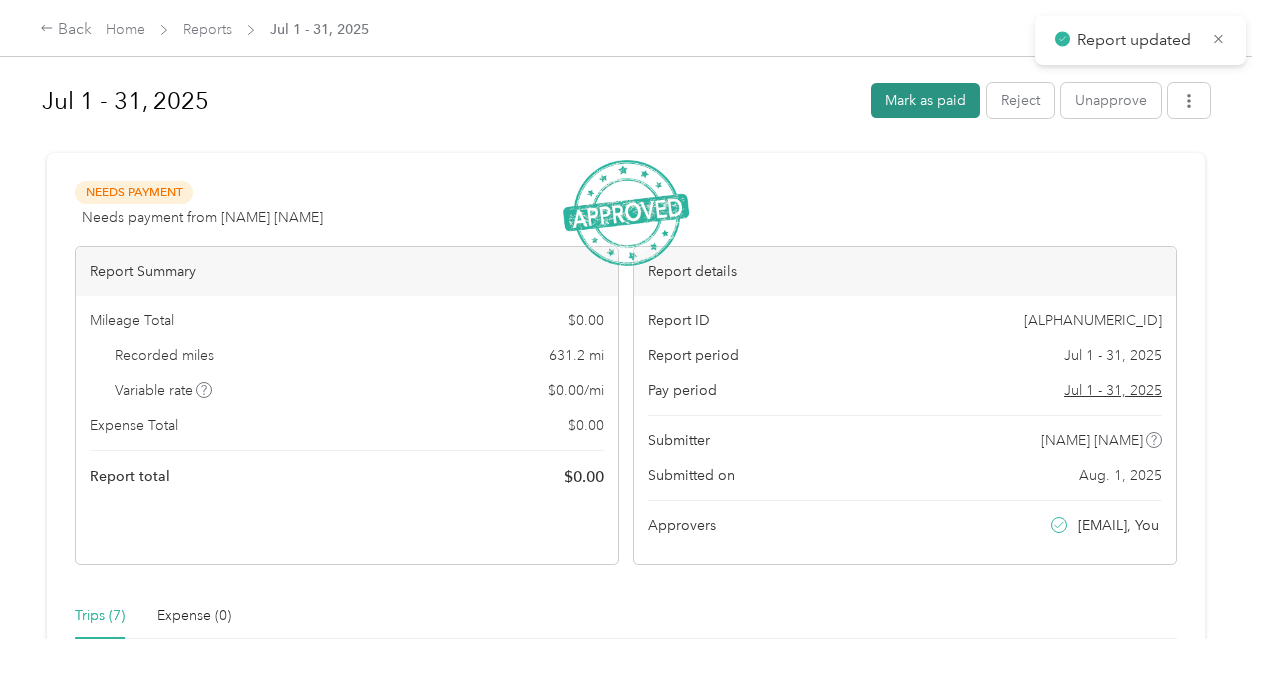 click on "Mark as paid" at bounding box center [925, 100] 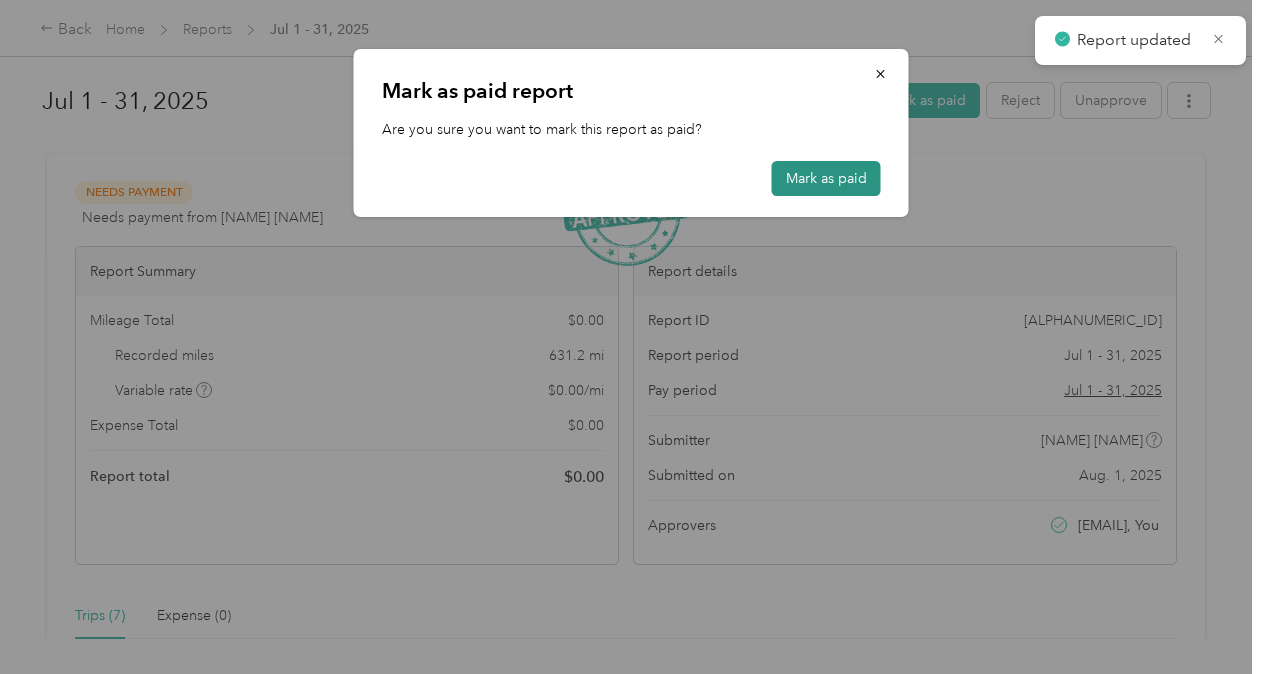 click on "Mark as paid" at bounding box center [826, 178] 